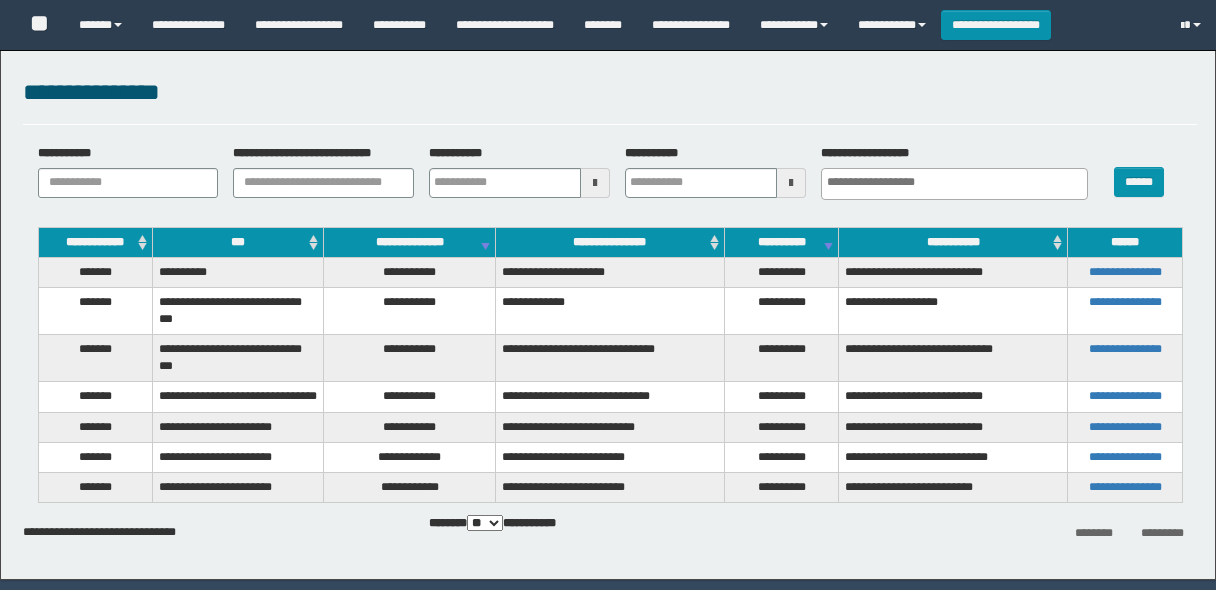 select 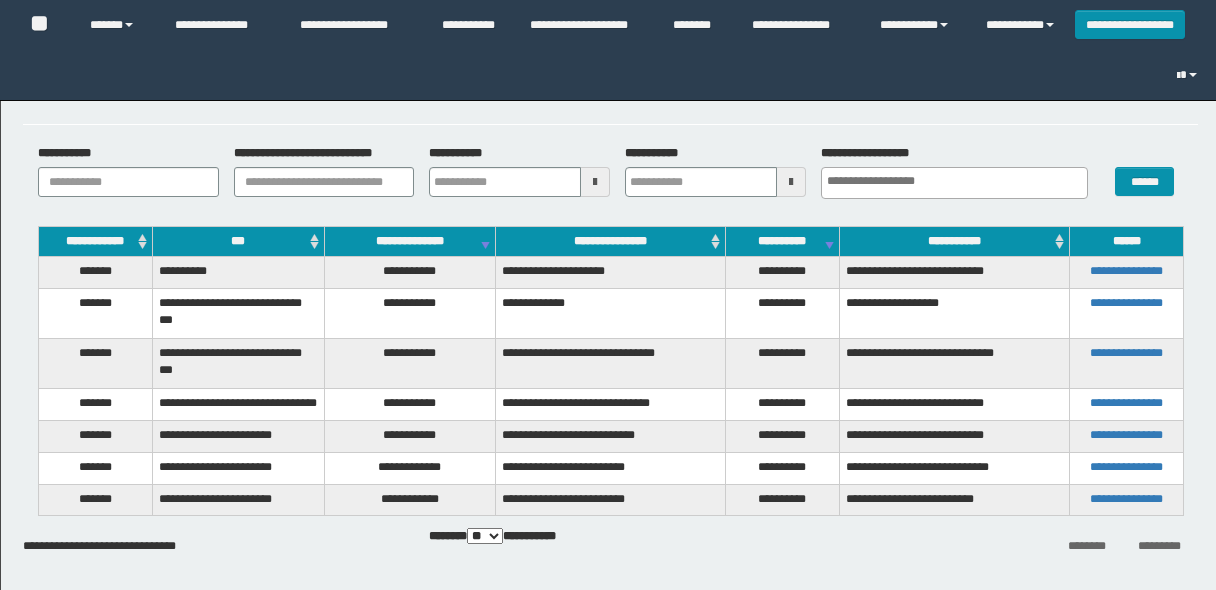 scroll, scrollTop: 76, scrollLeft: 0, axis: vertical 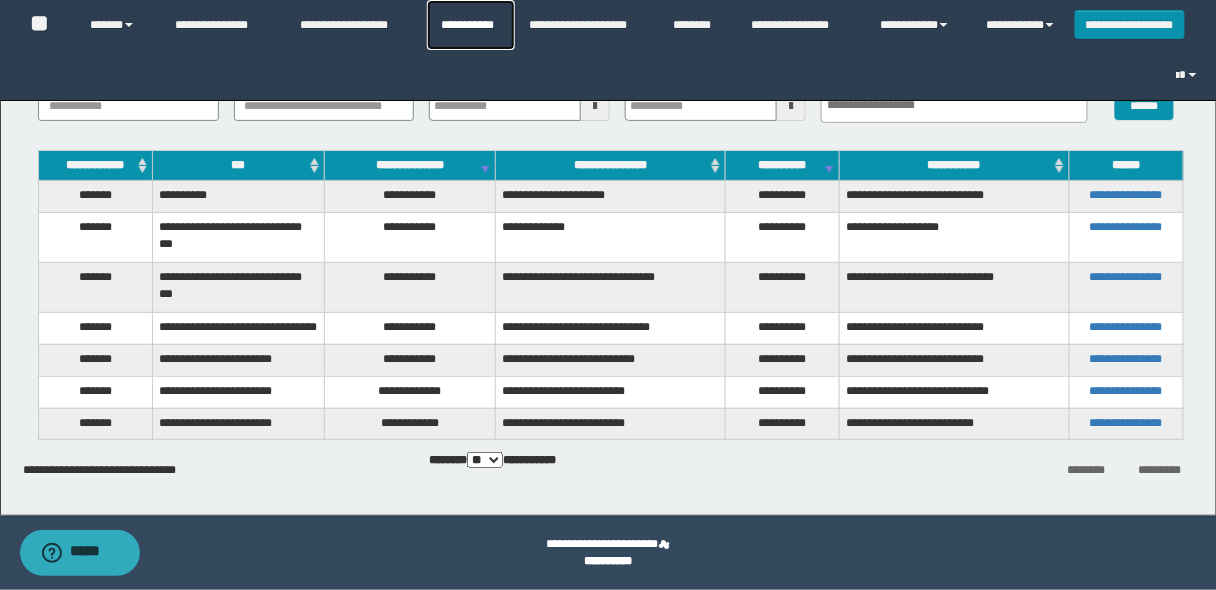 click on "**********" at bounding box center [471, 25] 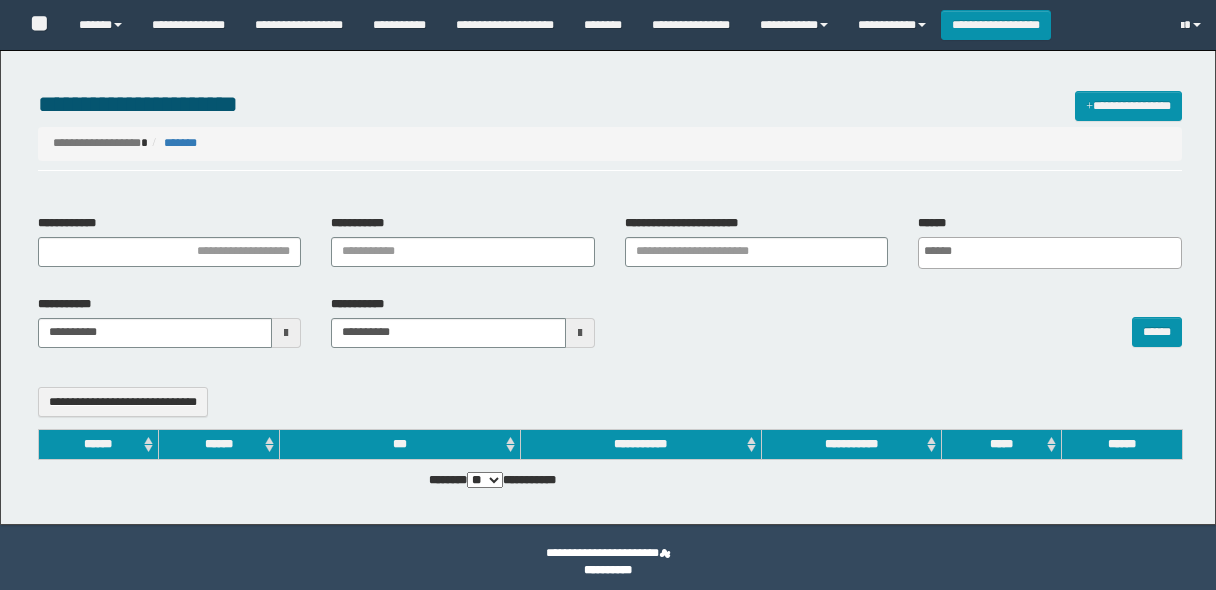 select 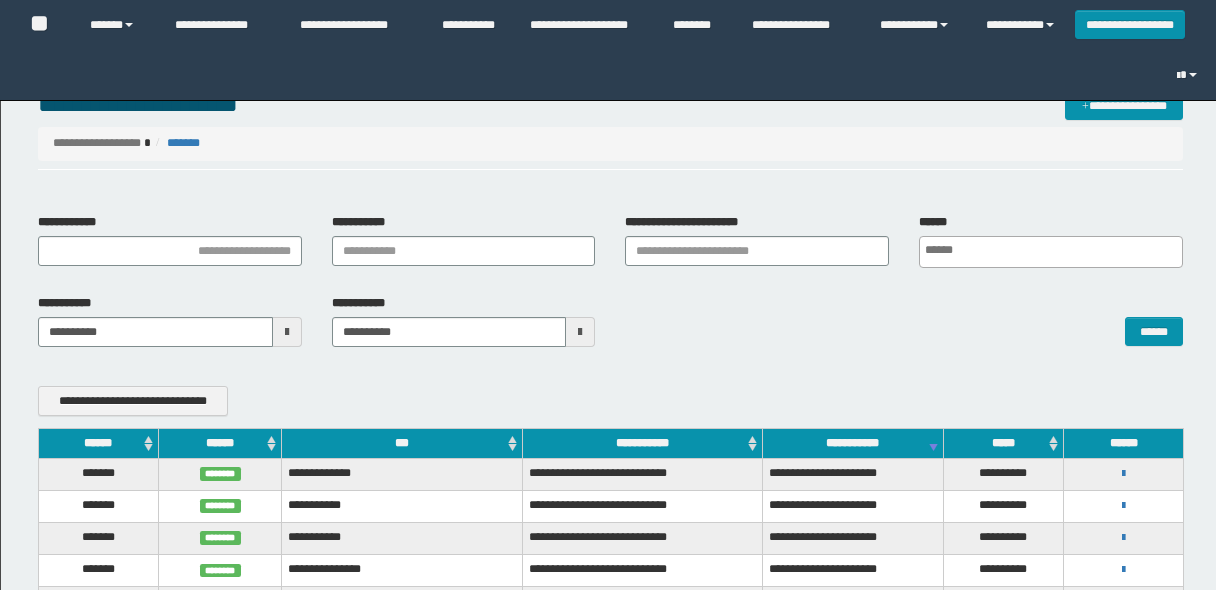 scroll, scrollTop: 0, scrollLeft: 0, axis: both 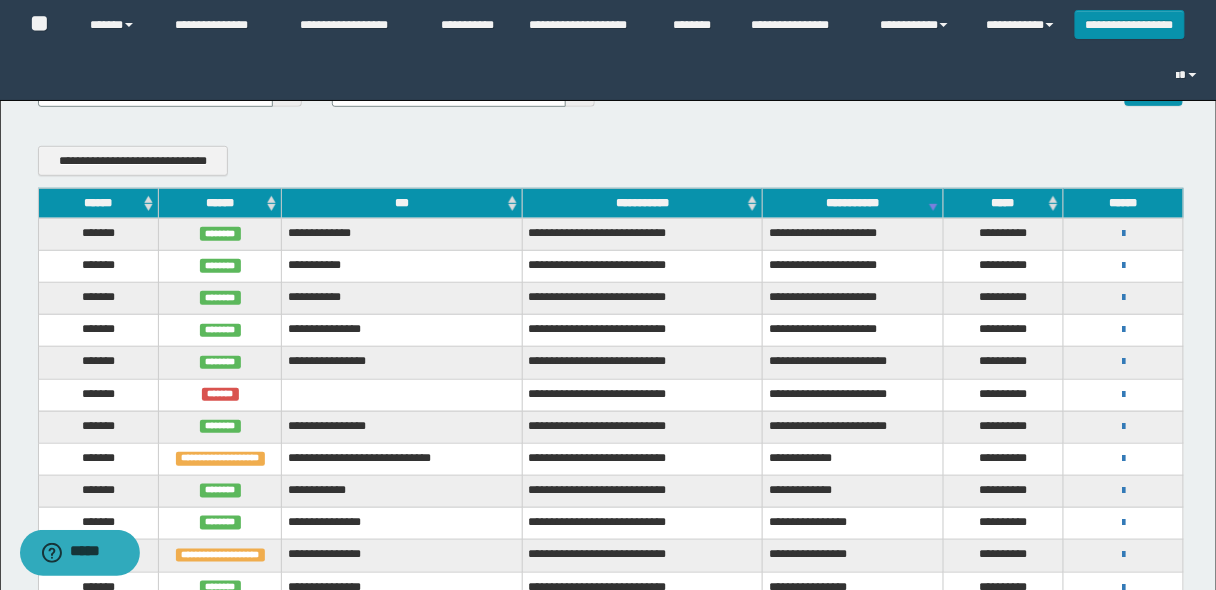click on "******" at bounding box center [98, 203] 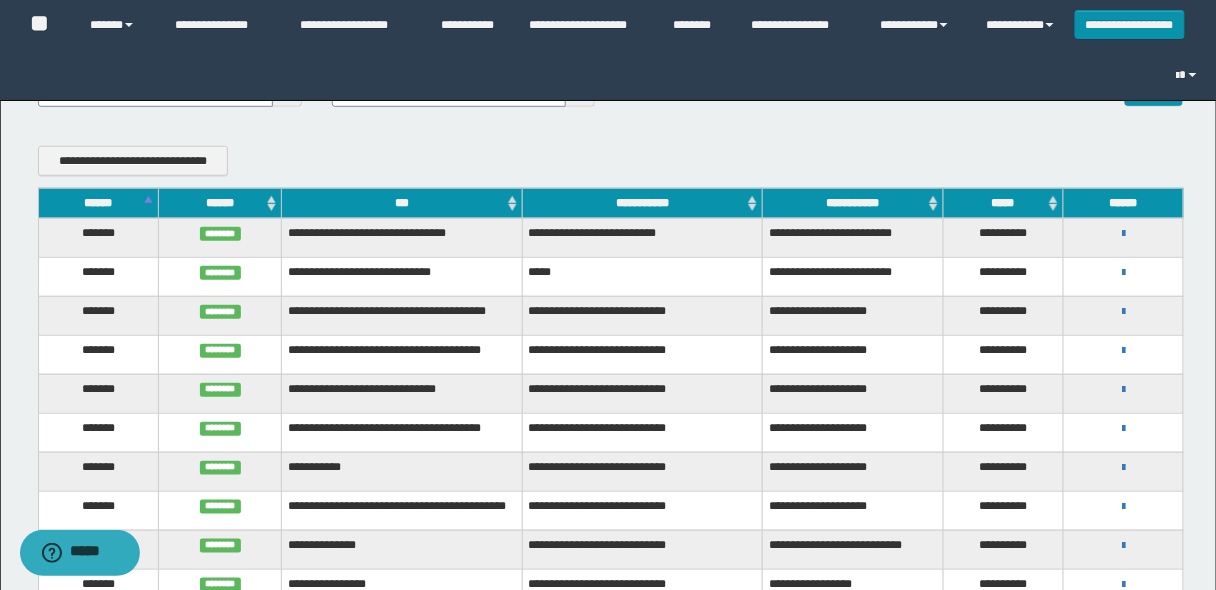click on "******" at bounding box center (98, 203) 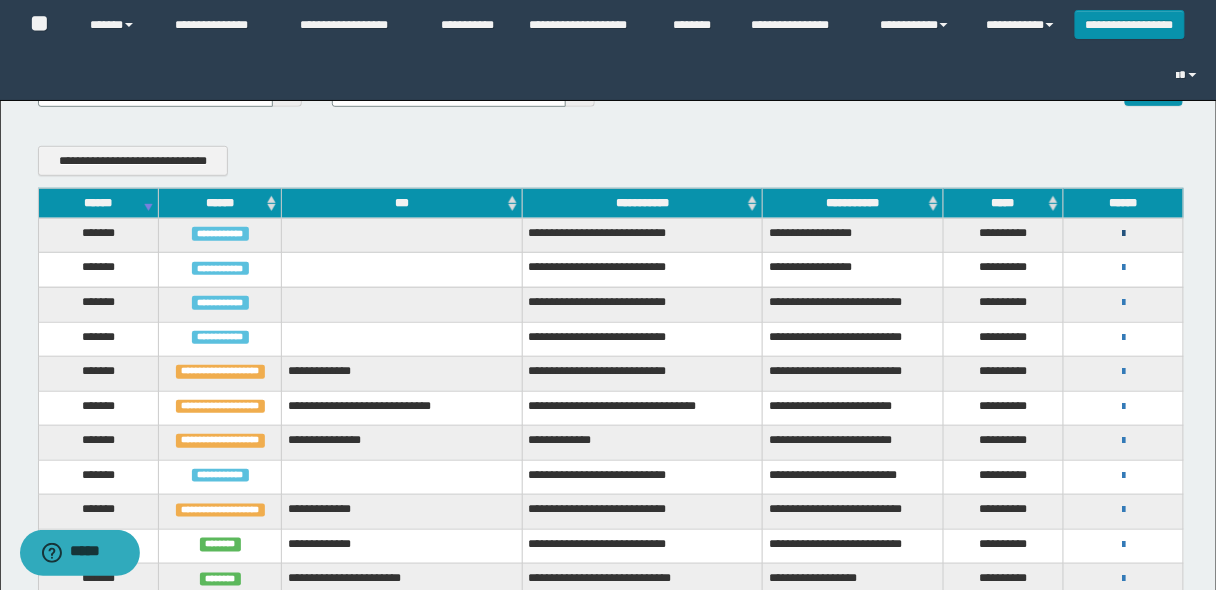 click at bounding box center [1123, 234] 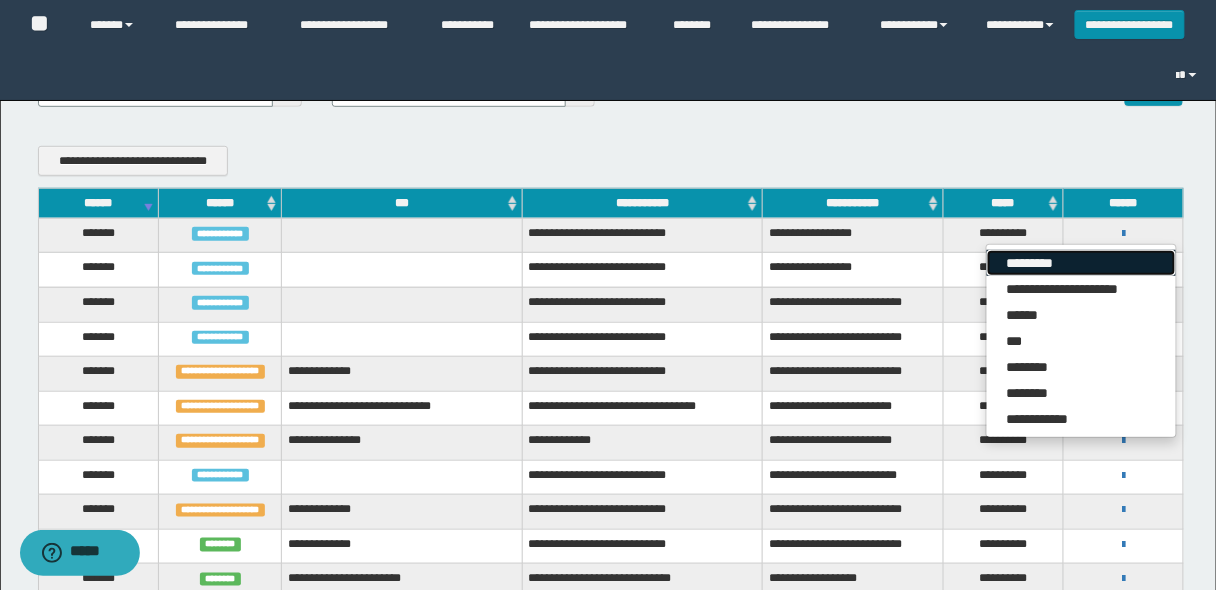 click on "*********" at bounding box center [1081, 263] 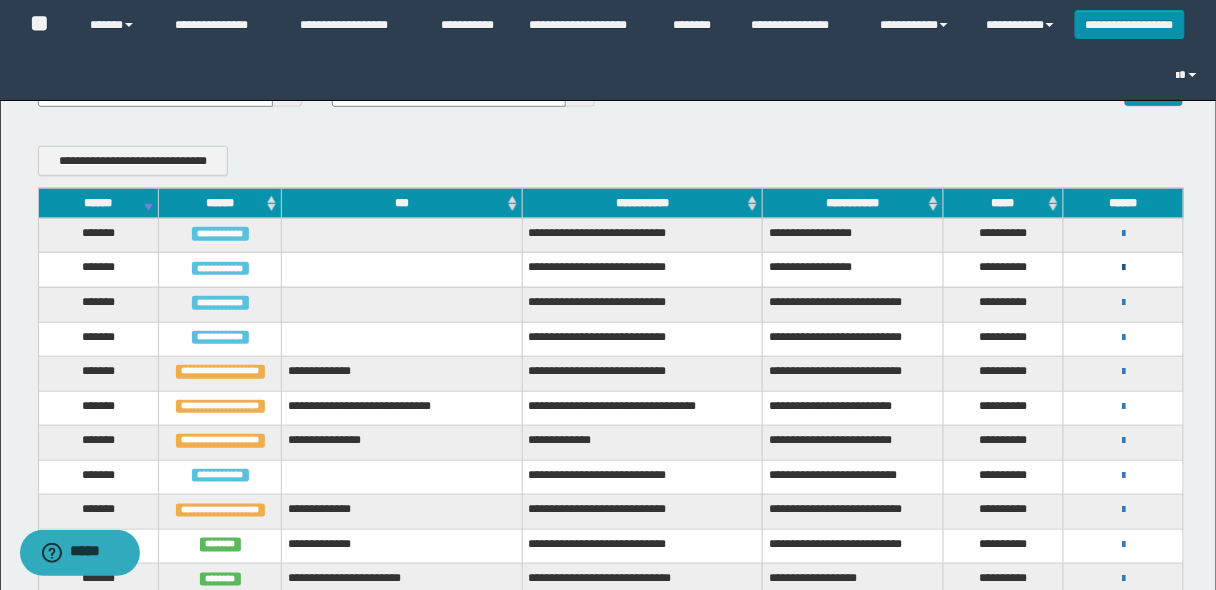click at bounding box center (1123, 268) 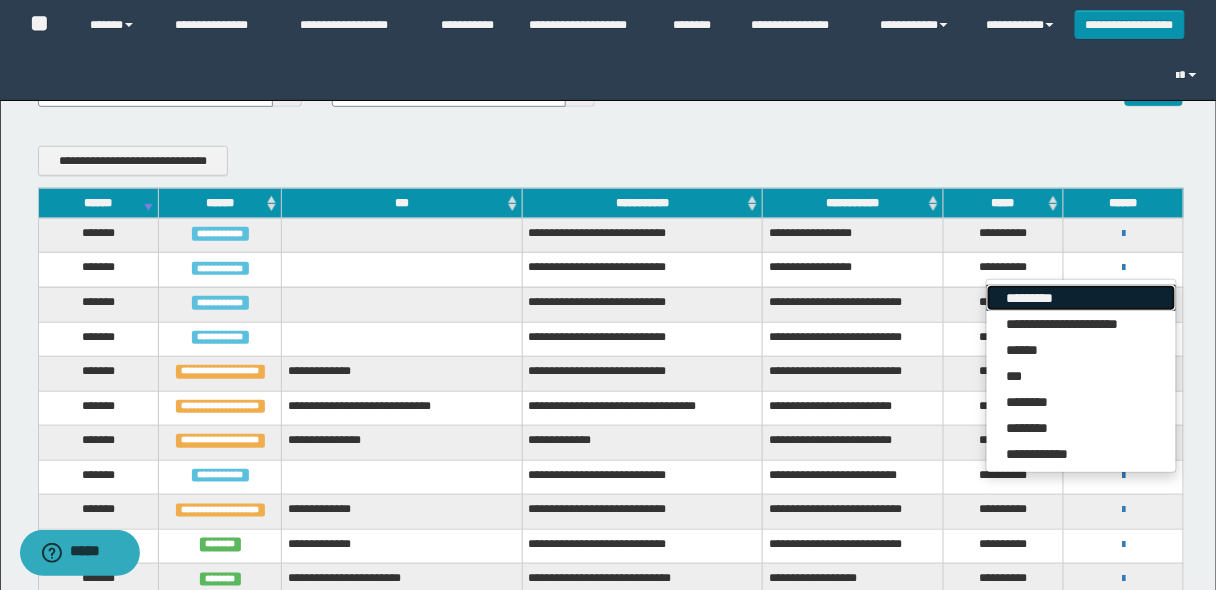 click on "*********" at bounding box center [1081, 298] 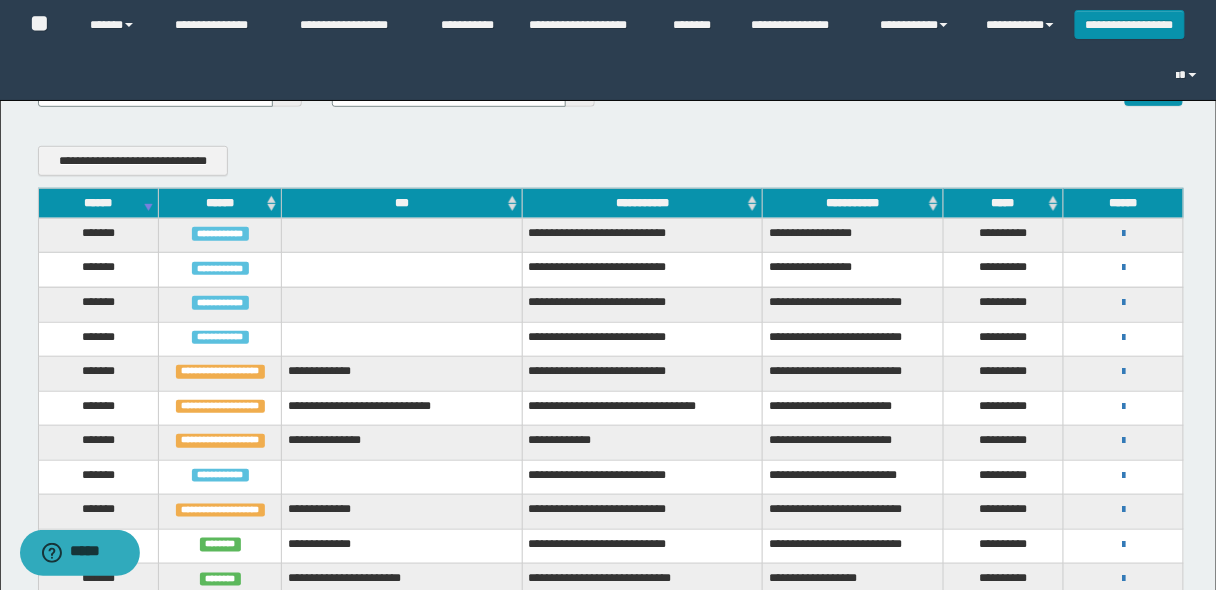 click on "******" at bounding box center (98, 203) 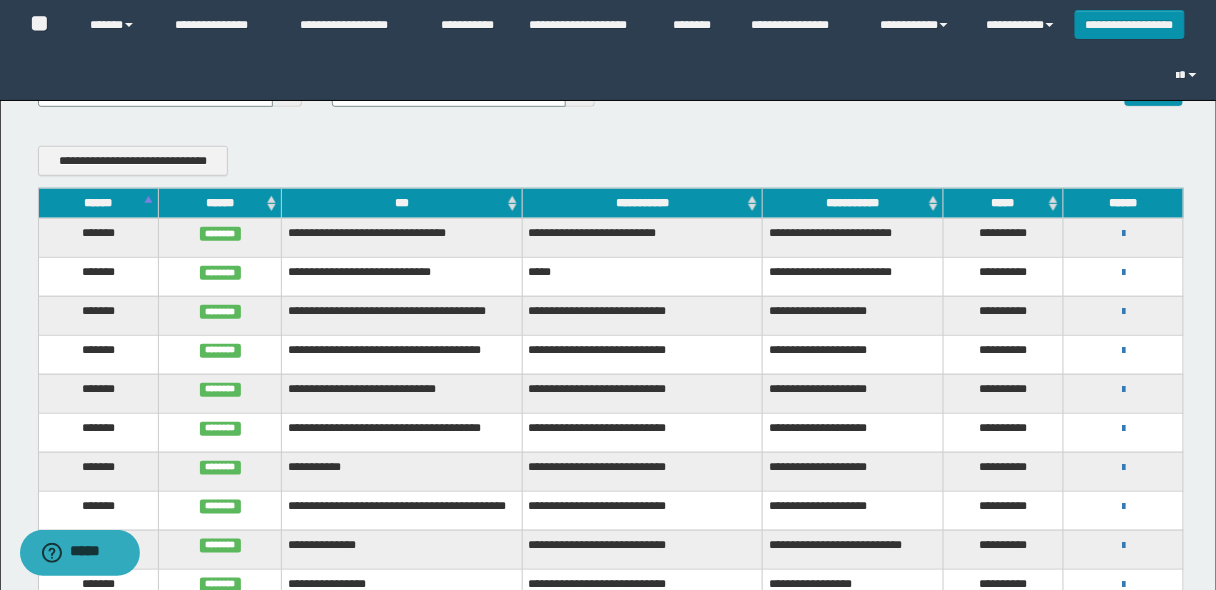 click on "******" at bounding box center [98, 203] 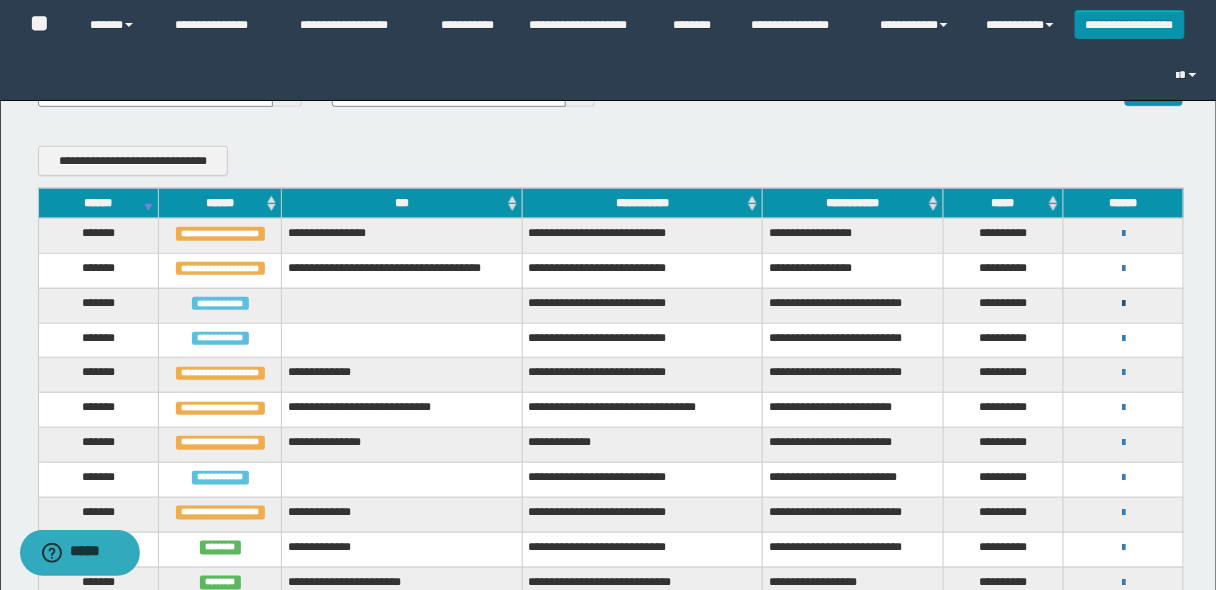click at bounding box center [1123, 304] 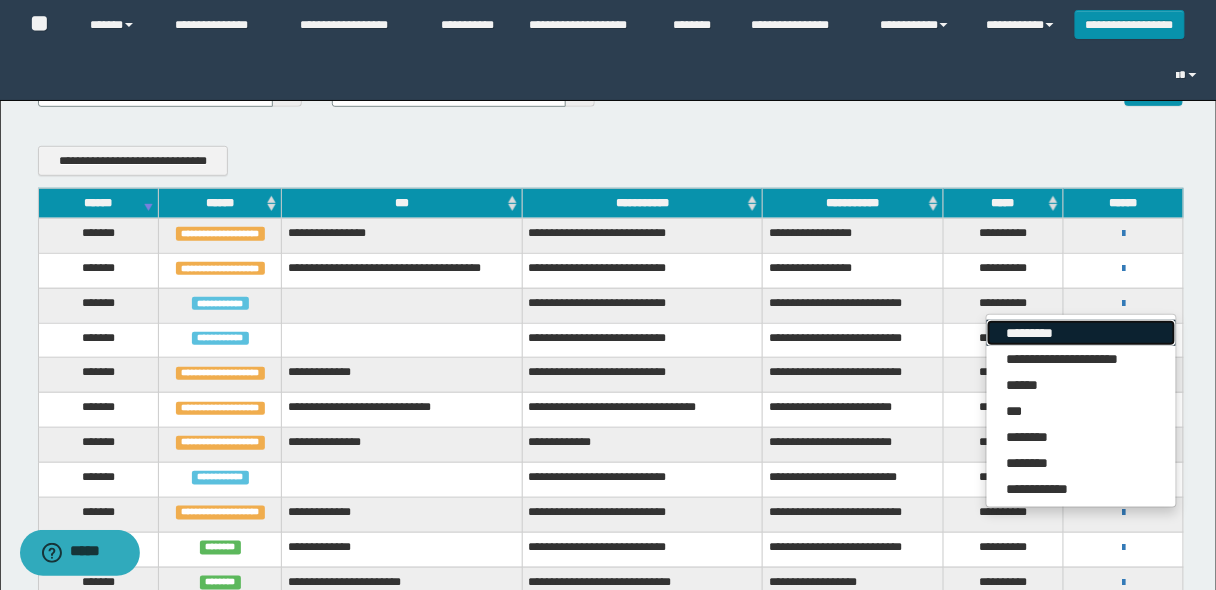 click on "*********" at bounding box center (1081, 333) 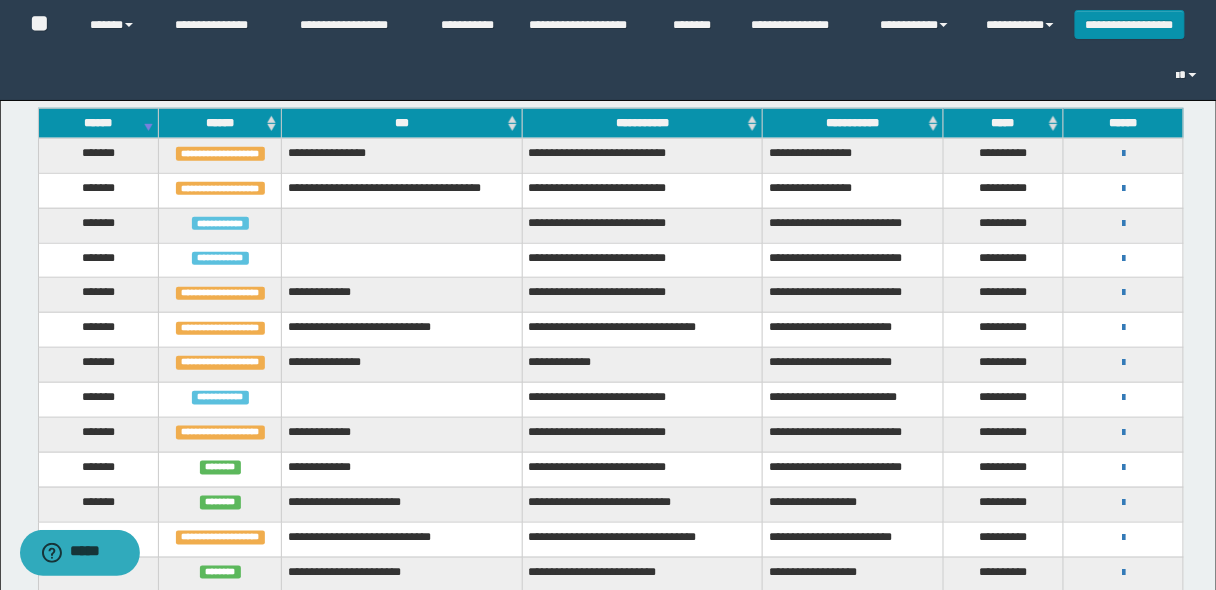 scroll, scrollTop: 400, scrollLeft: 0, axis: vertical 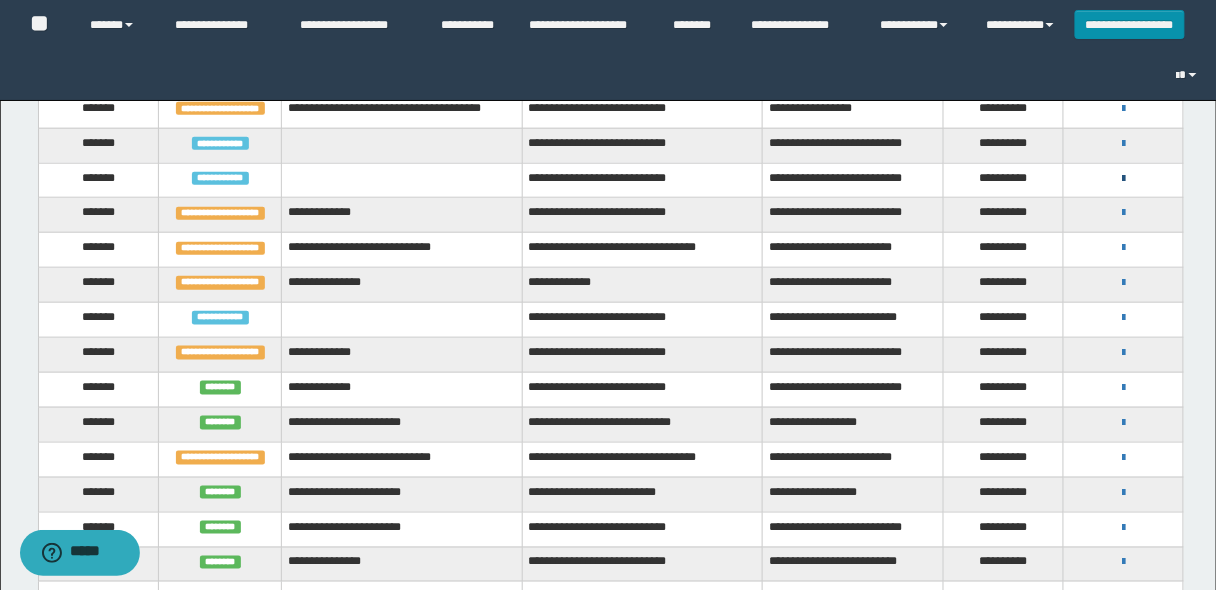 click at bounding box center [1123, 179] 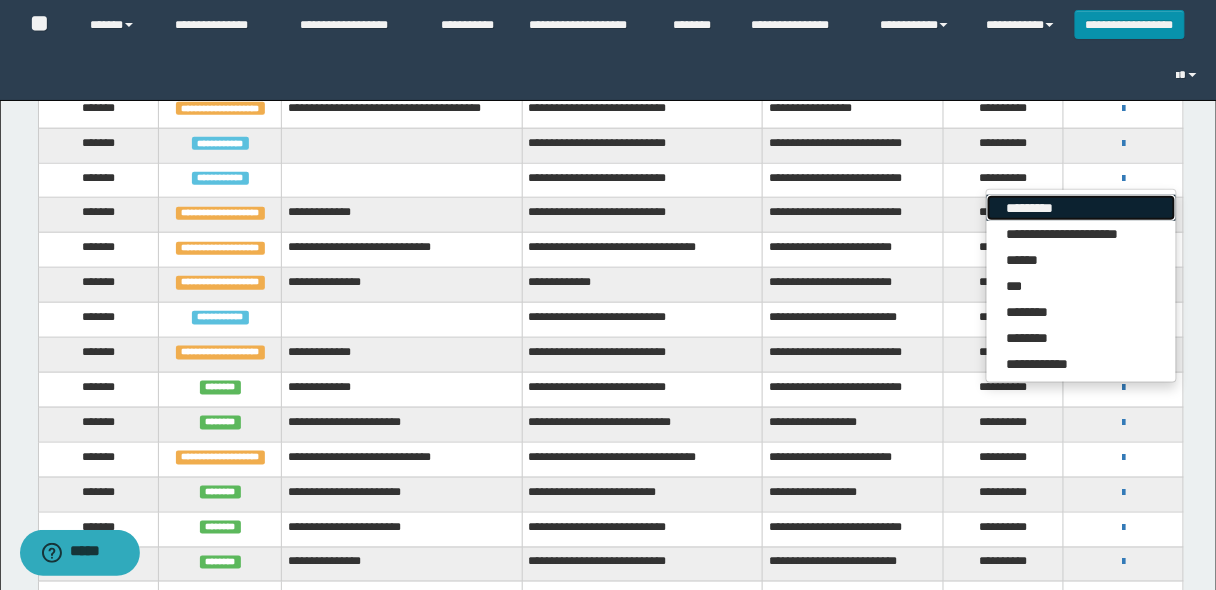 click on "*********" at bounding box center [1081, 208] 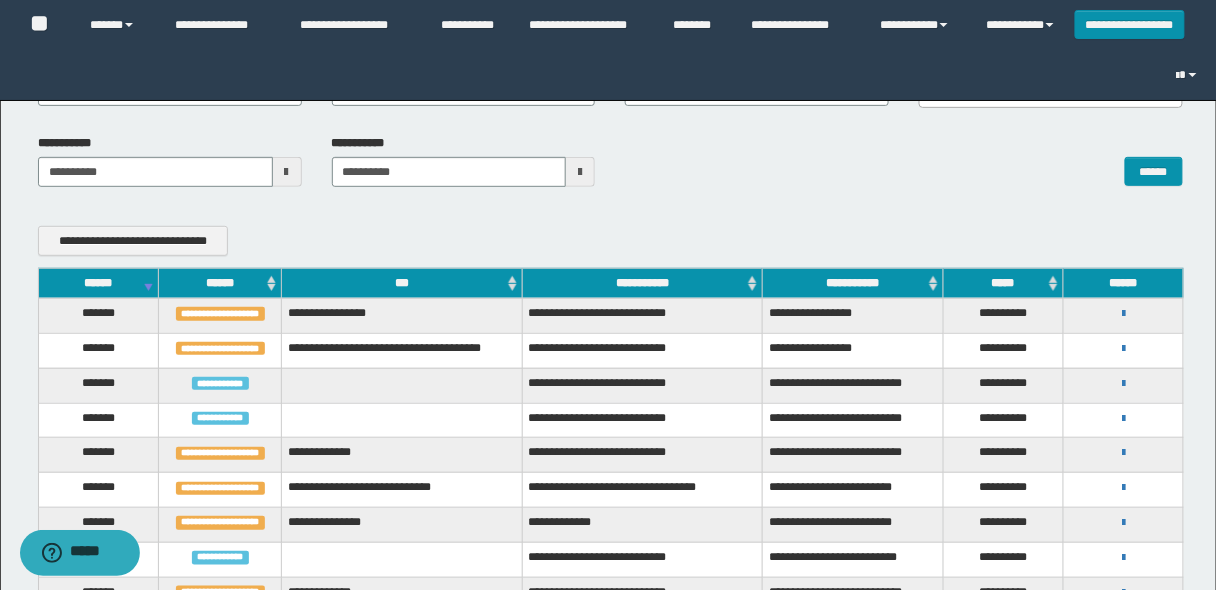 scroll, scrollTop: 160, scrollLeft: 0, axis: vertical 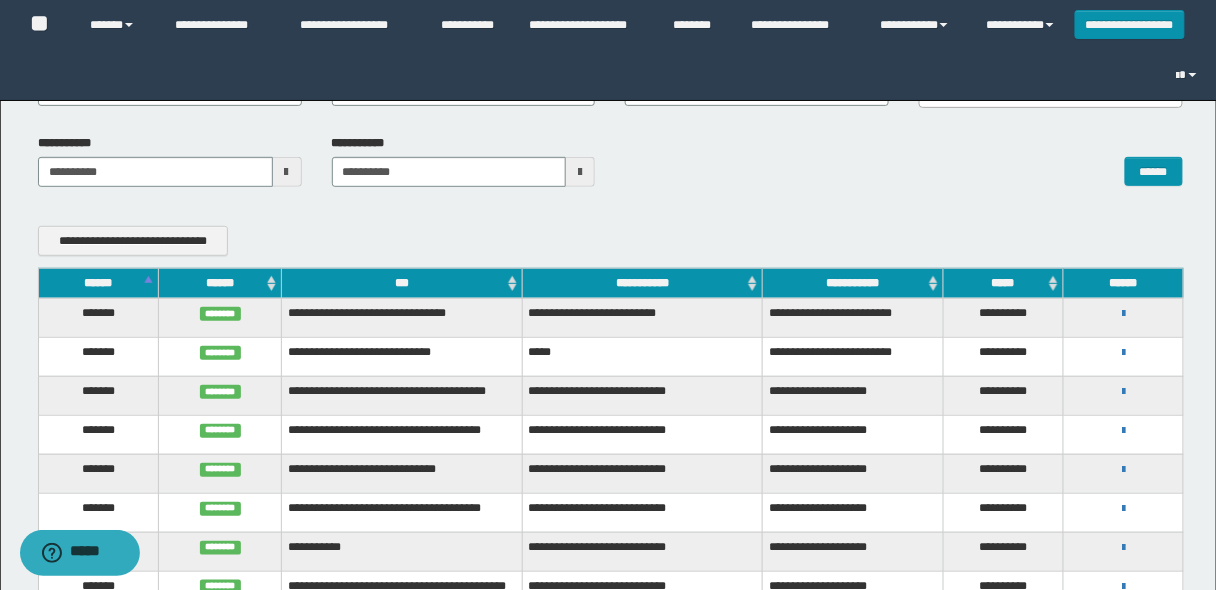 click on "******" at bounding box center (98, 283) 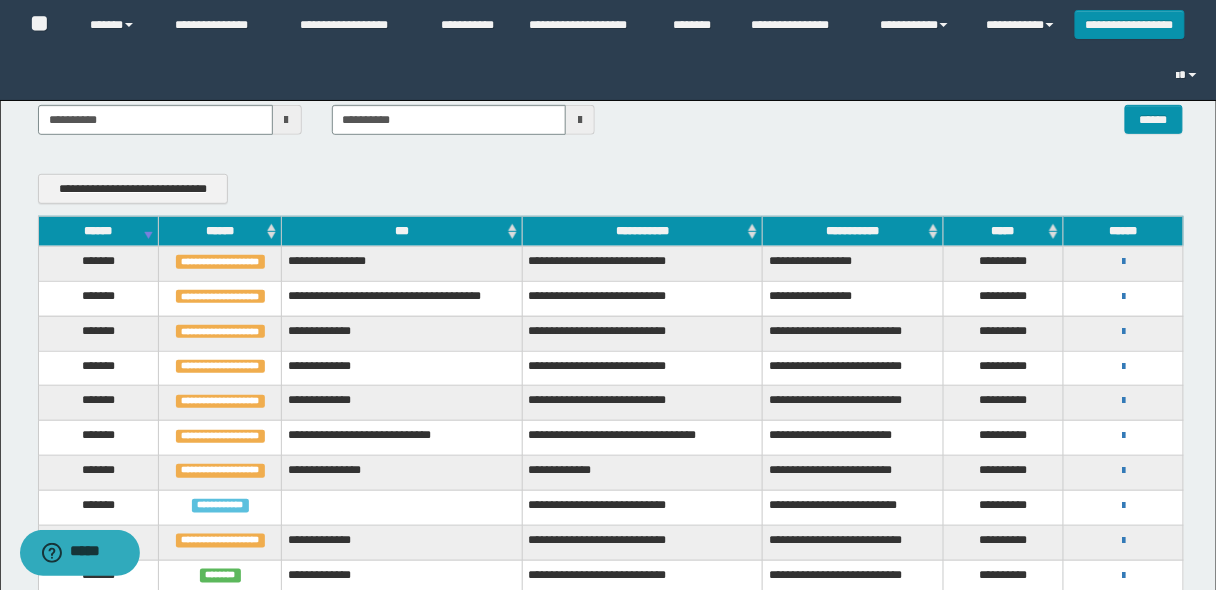 scroll, scrollTop: 240, scrollLeft: 0, axis: vertical 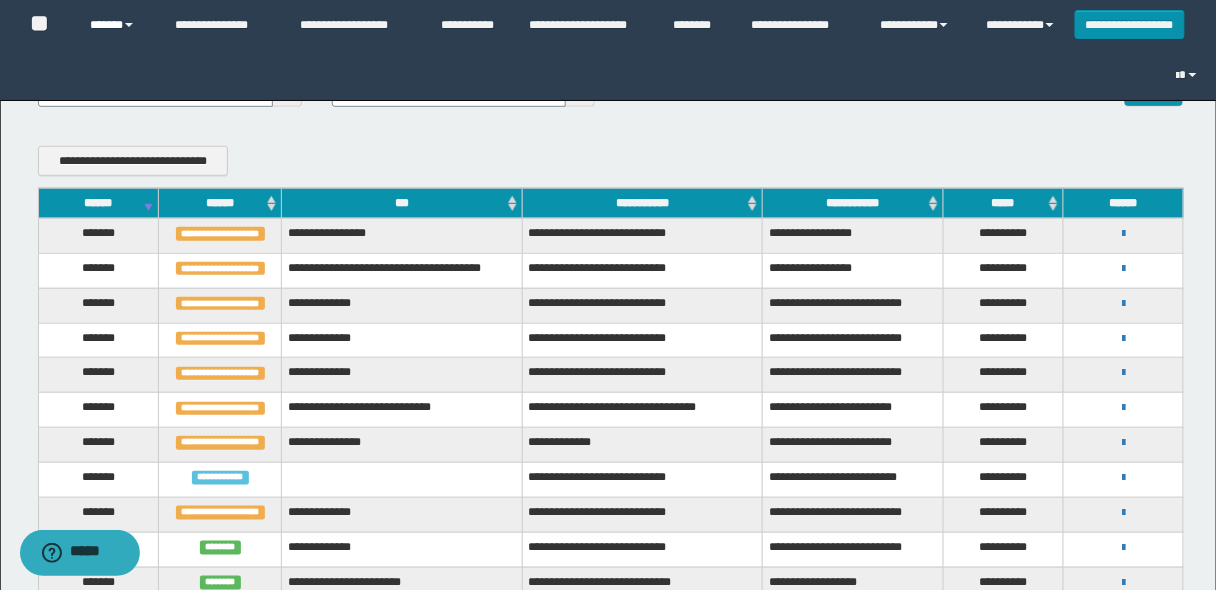 click at bounding box center (129, 25) 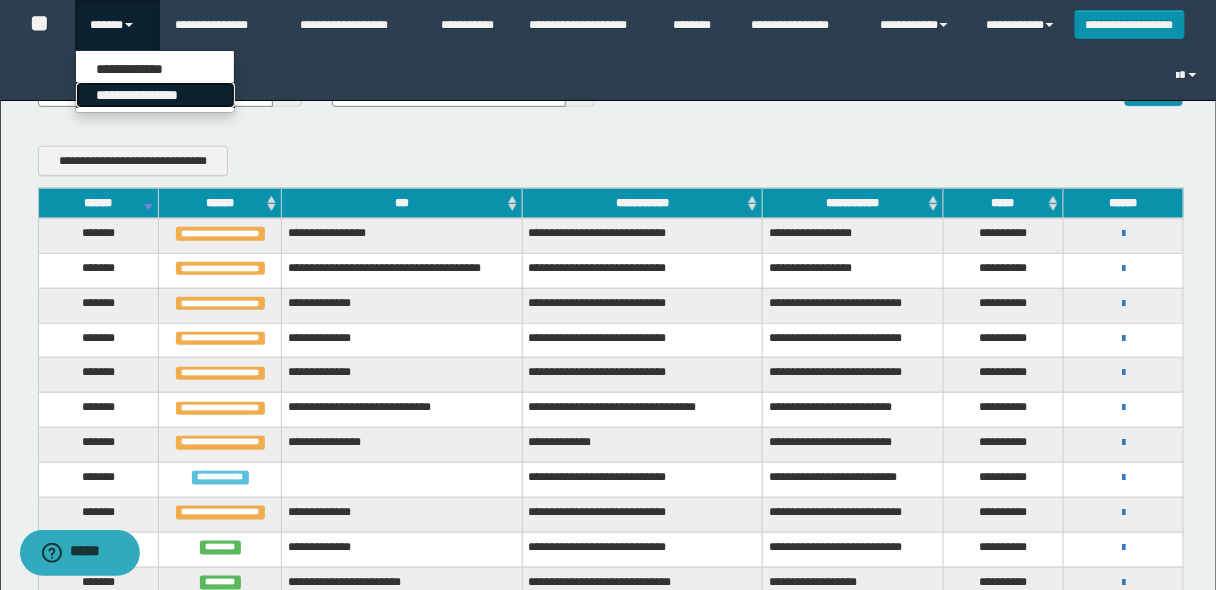 click on "**********" at bounding box center (155, 95) 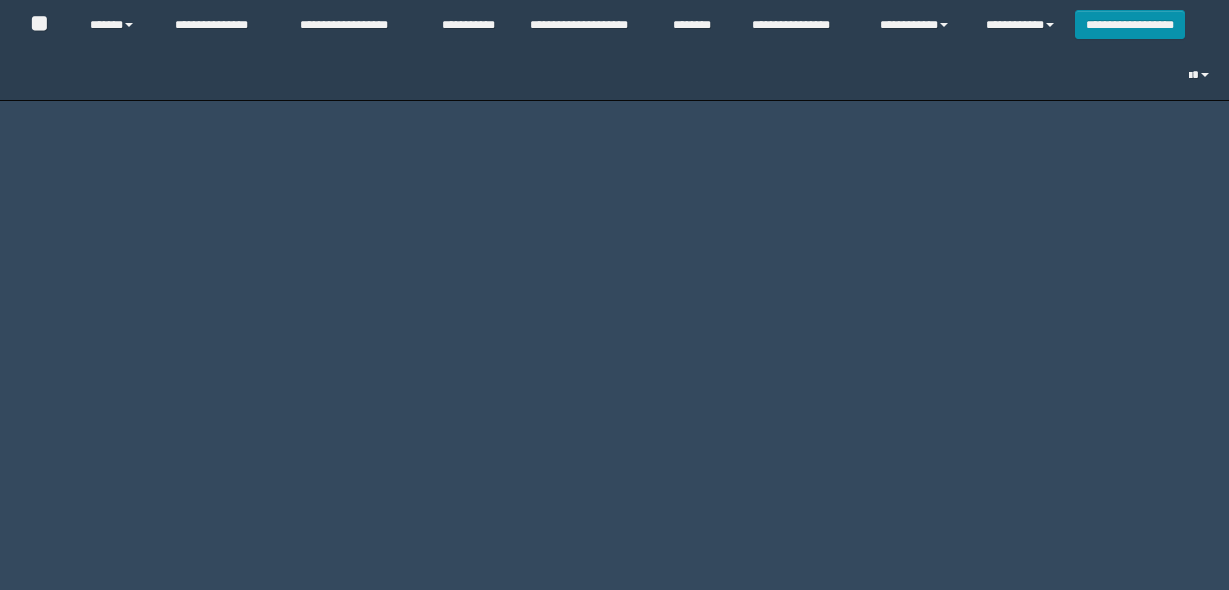 scroll, scrollTop: 0, scrollLeft: 0, axis: both 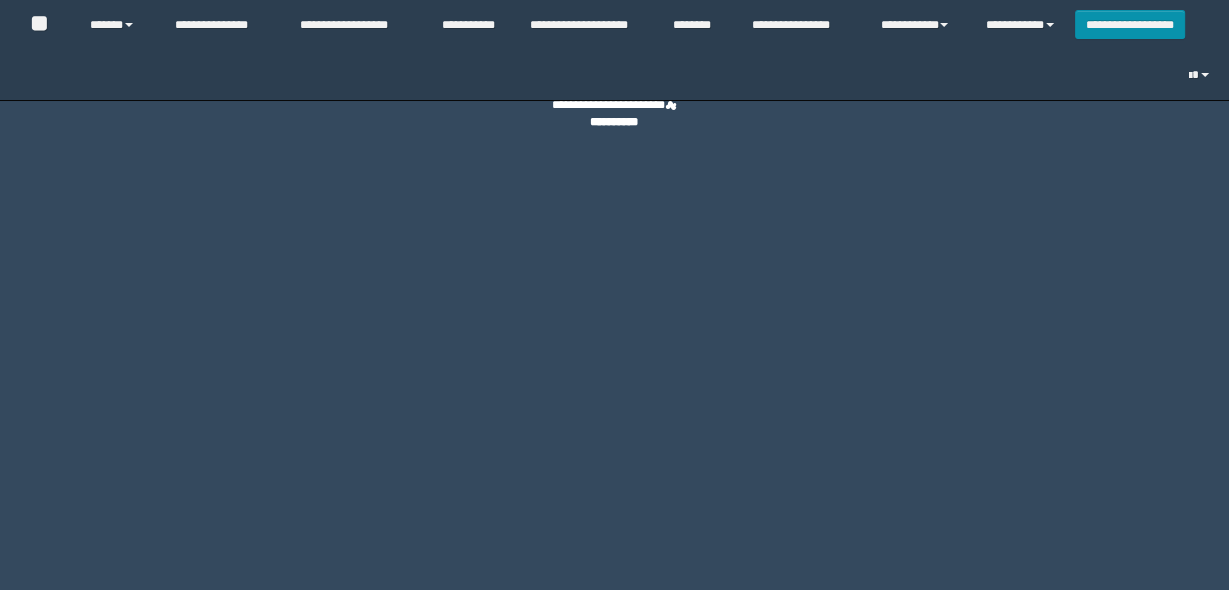 select on "****" 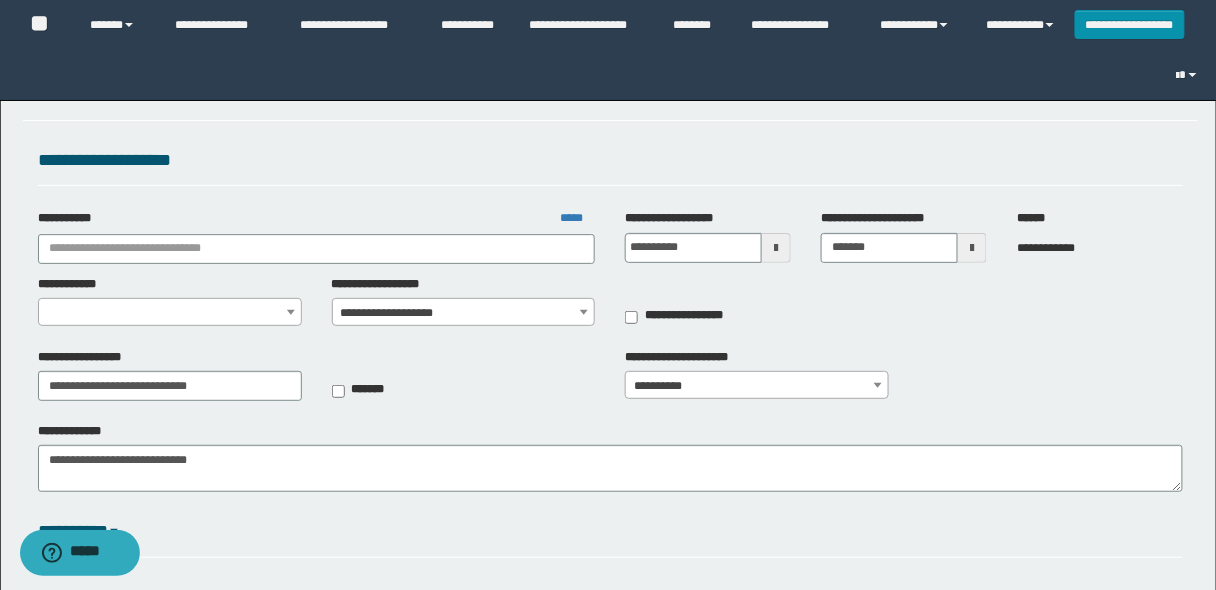 select on "**" 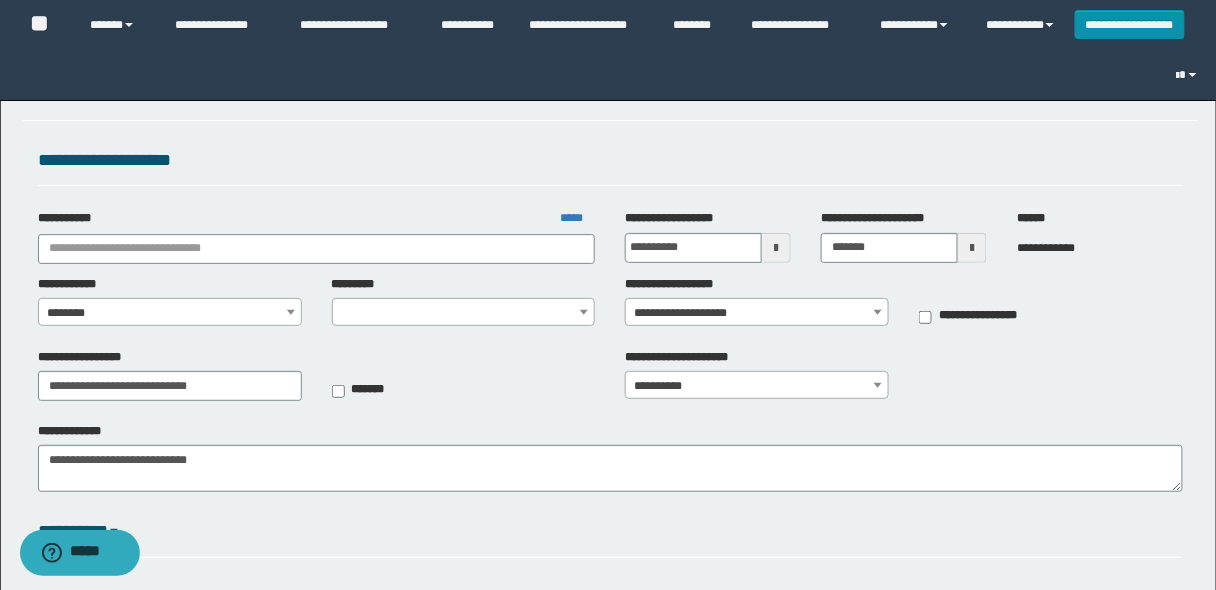 type on "**********" 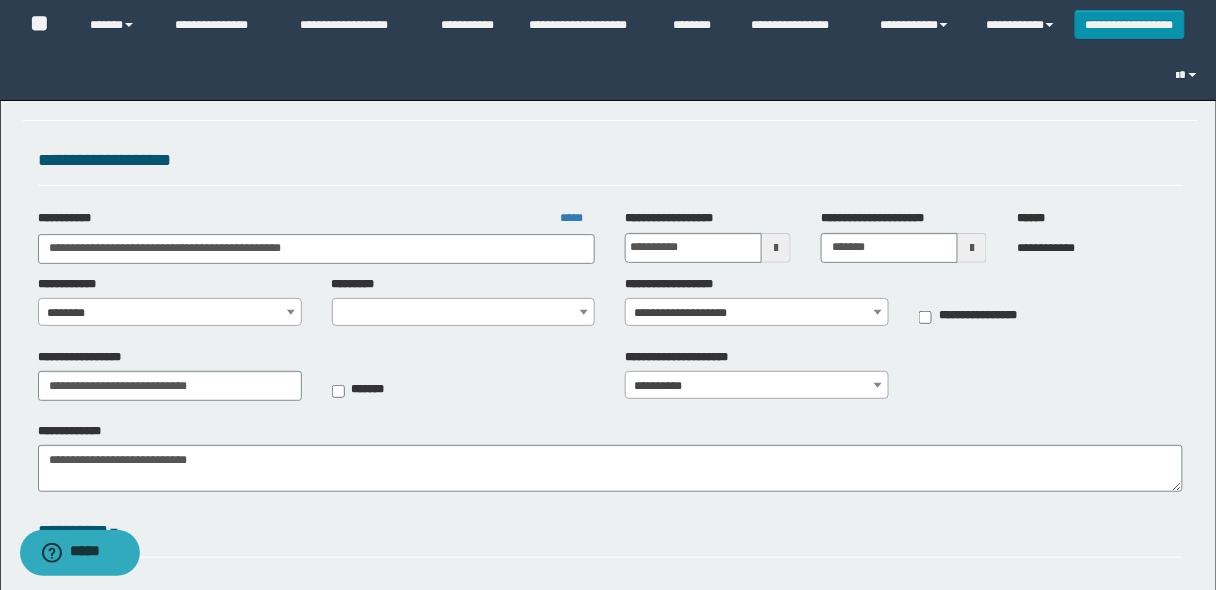 select on "****" 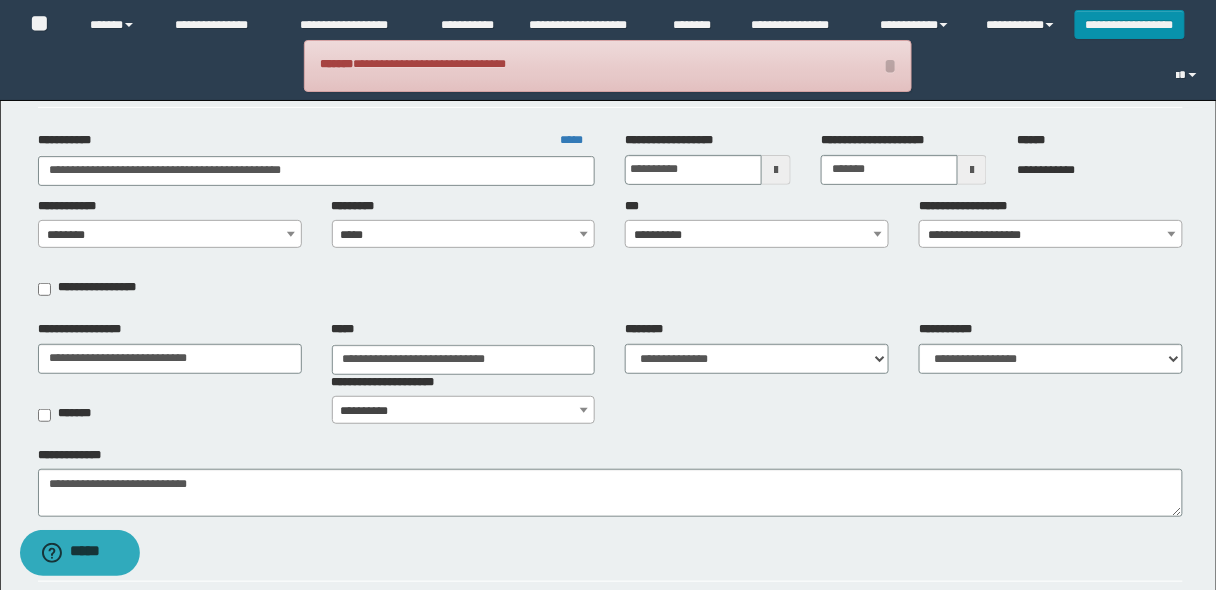 scroll, scrollTop: 0, scrollLeft: 0, axis: both 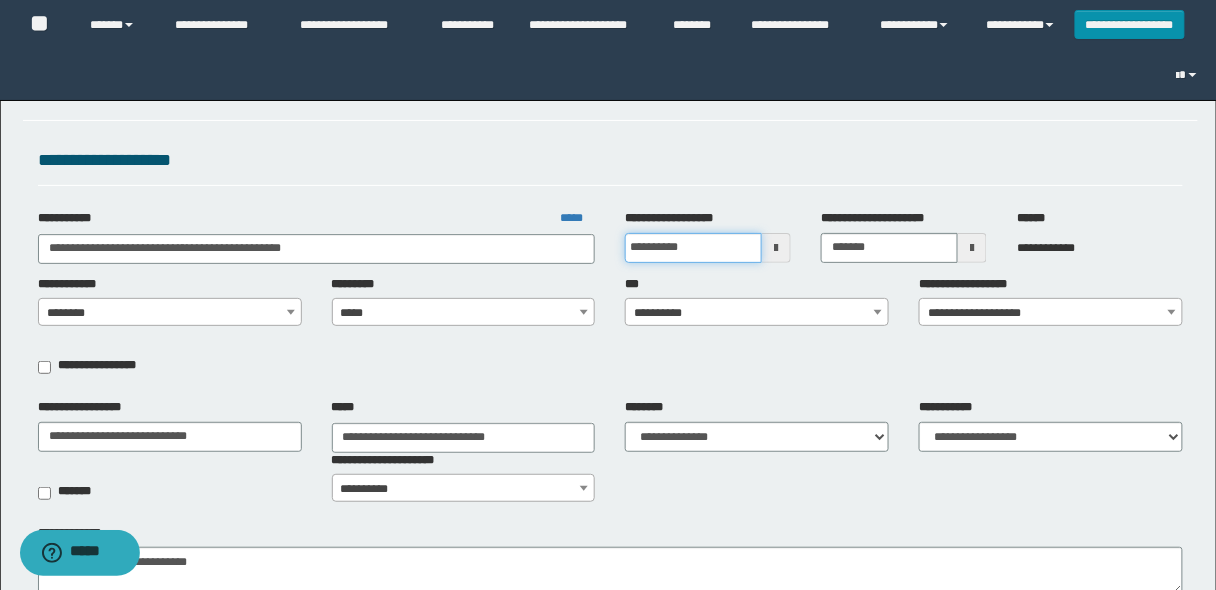 click on "**********" at bounding box center [693, 248] 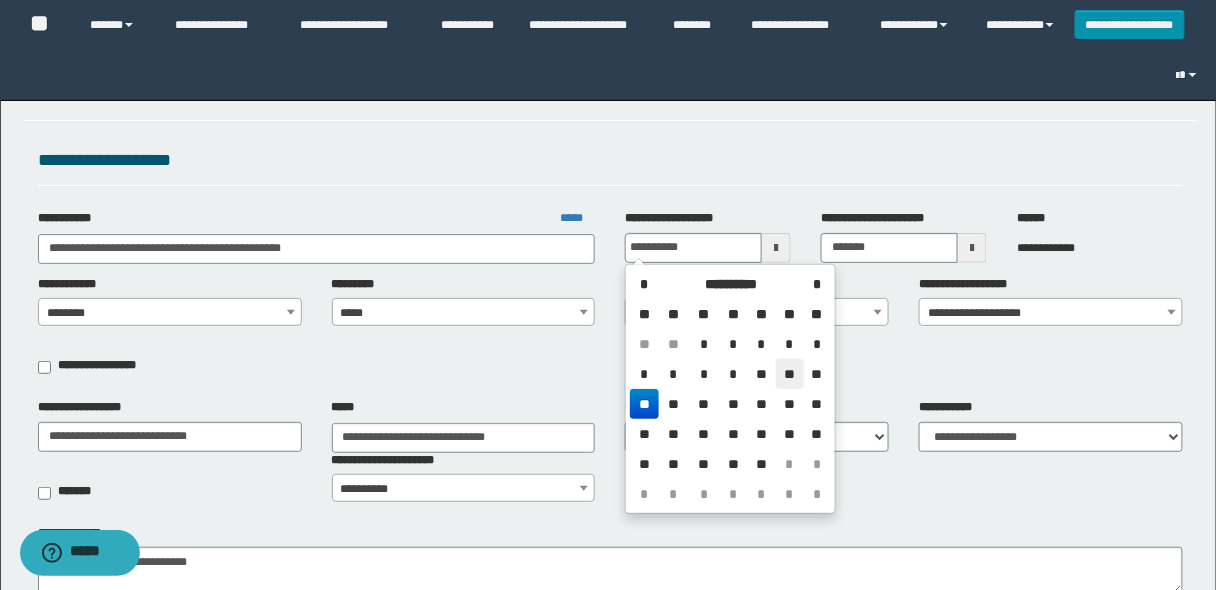 click on "**" at bounding box center [790, 374] 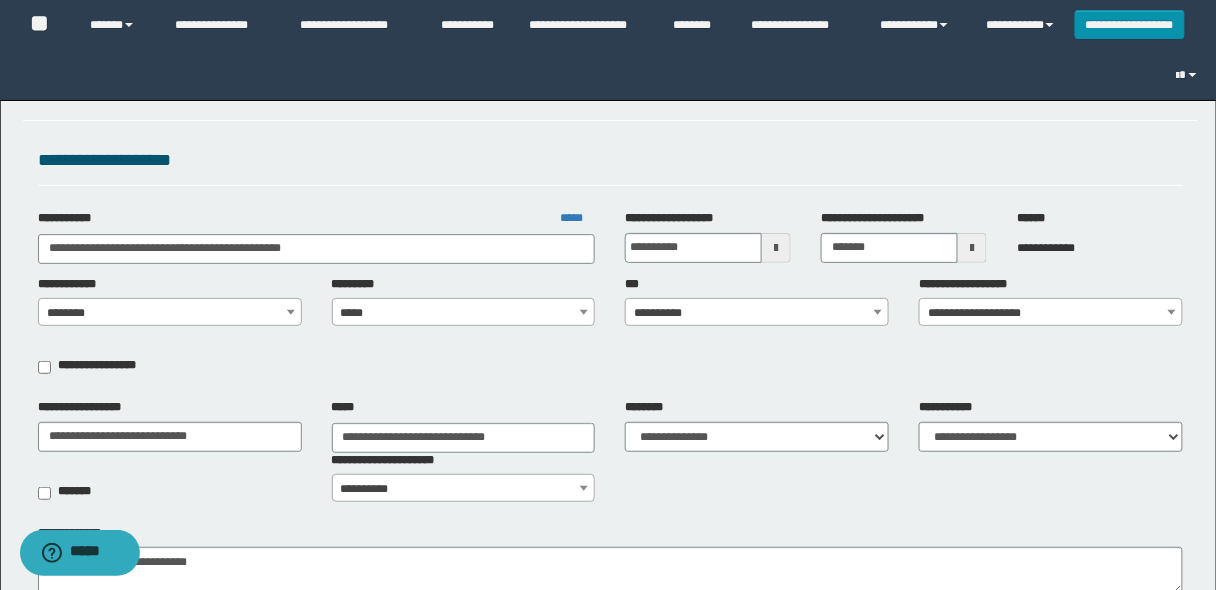 click on "**********" at bounding box center [757, 313] 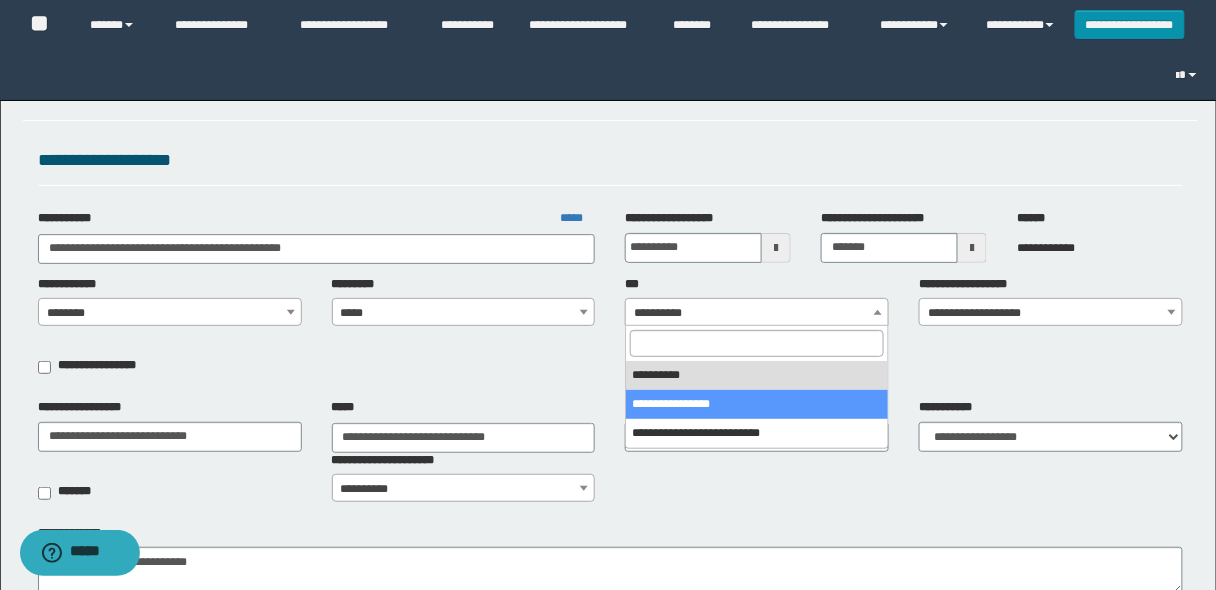 select on "***" 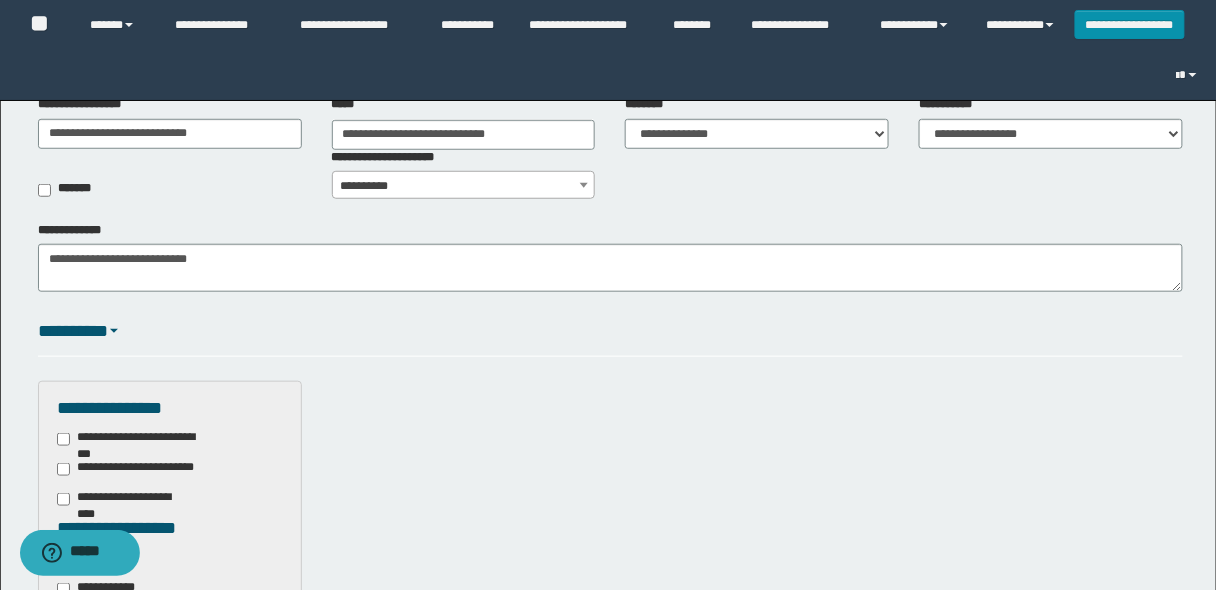scroll, scrollTop: 320, scrollLeft: 0, axis: vertical 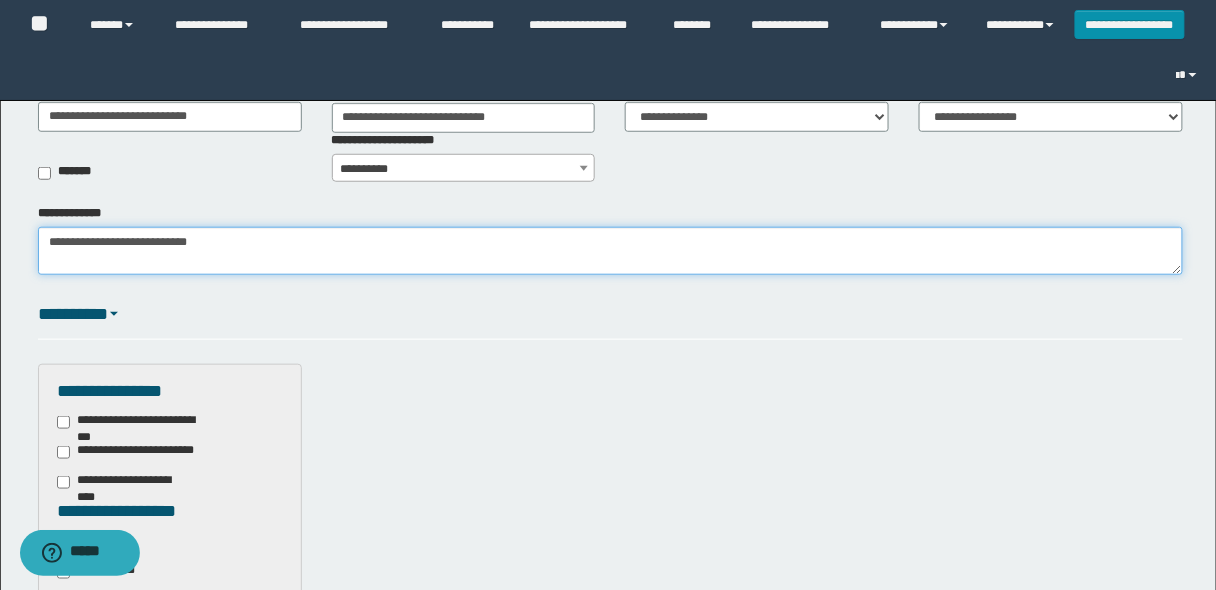 click on "**********" at bounding box center (608, 609) 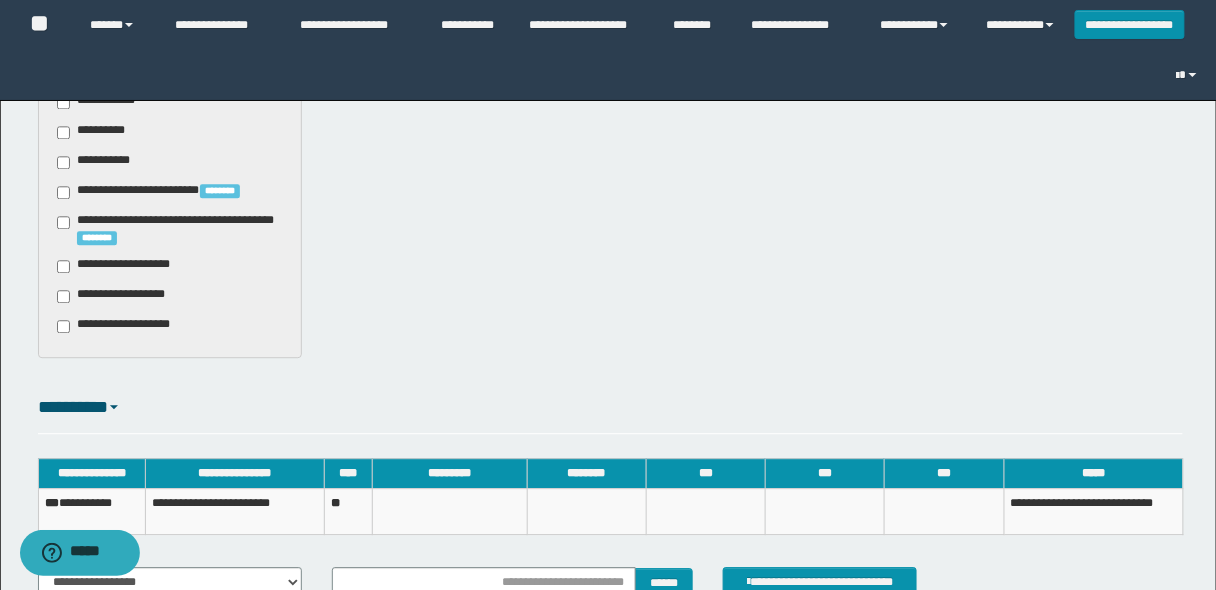 scroll, scrollTop: 1280, scrollLeft: 0, axis: vertical 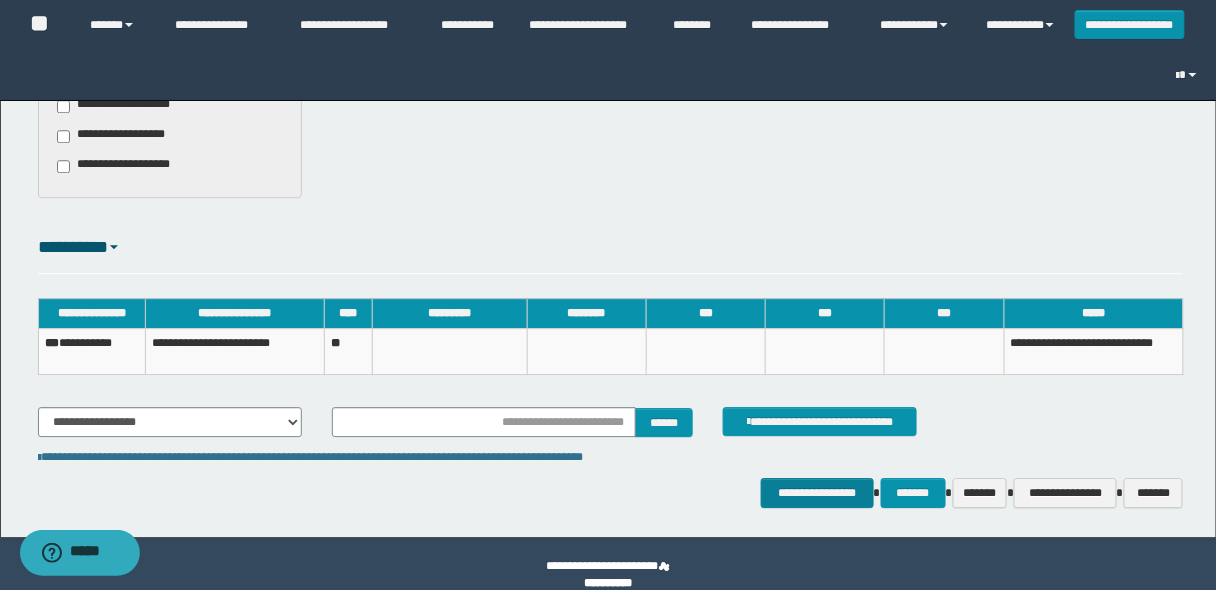 type on "*" 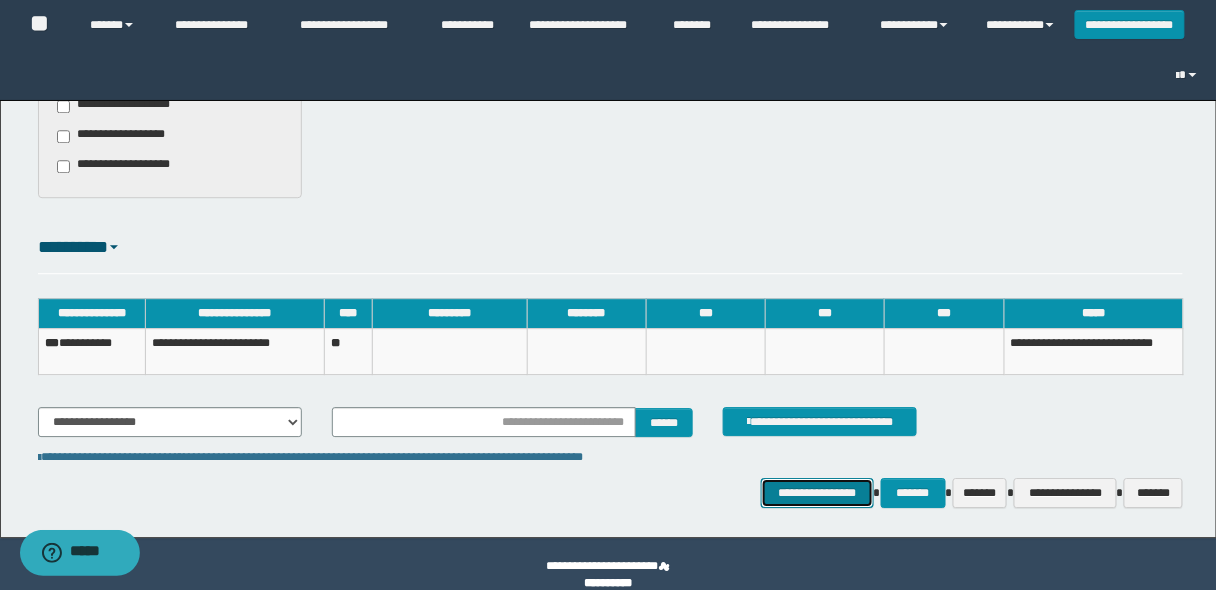 click on "**********" at bounding box center [817, 492] 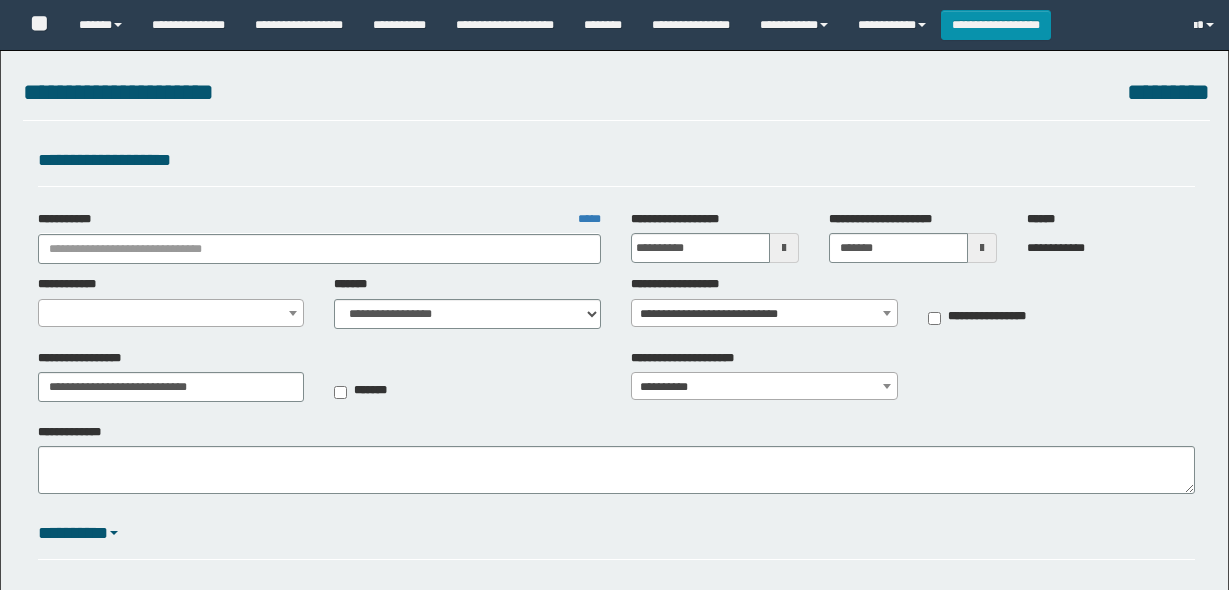 select on "*" 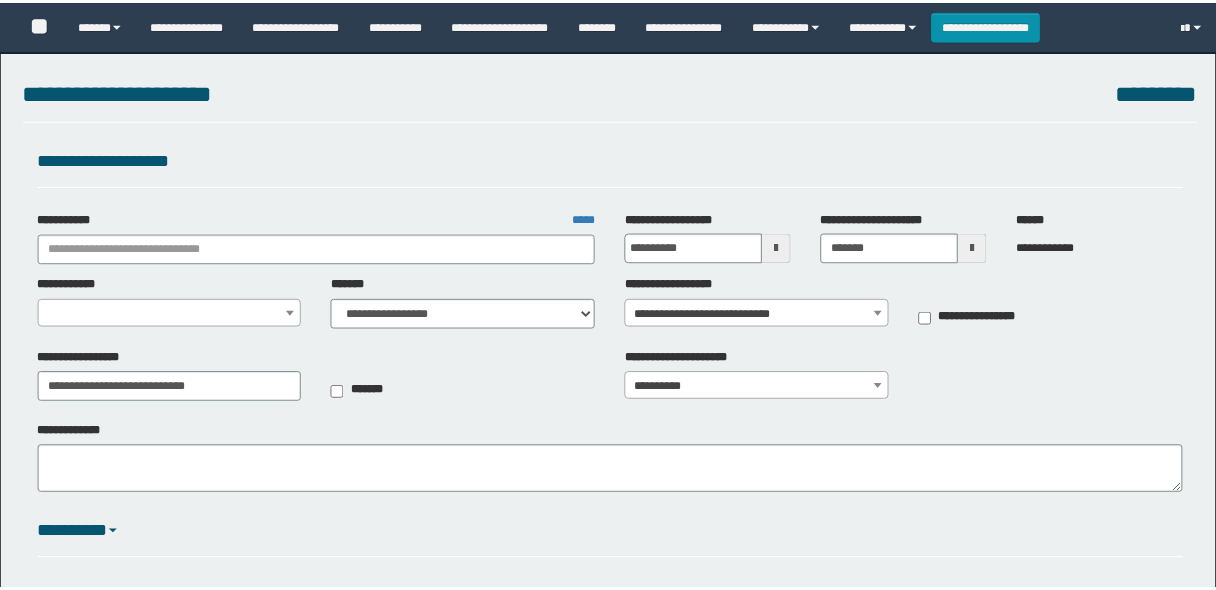 scroll, scrollTop: 0, scrollLeft: 0, axis: both 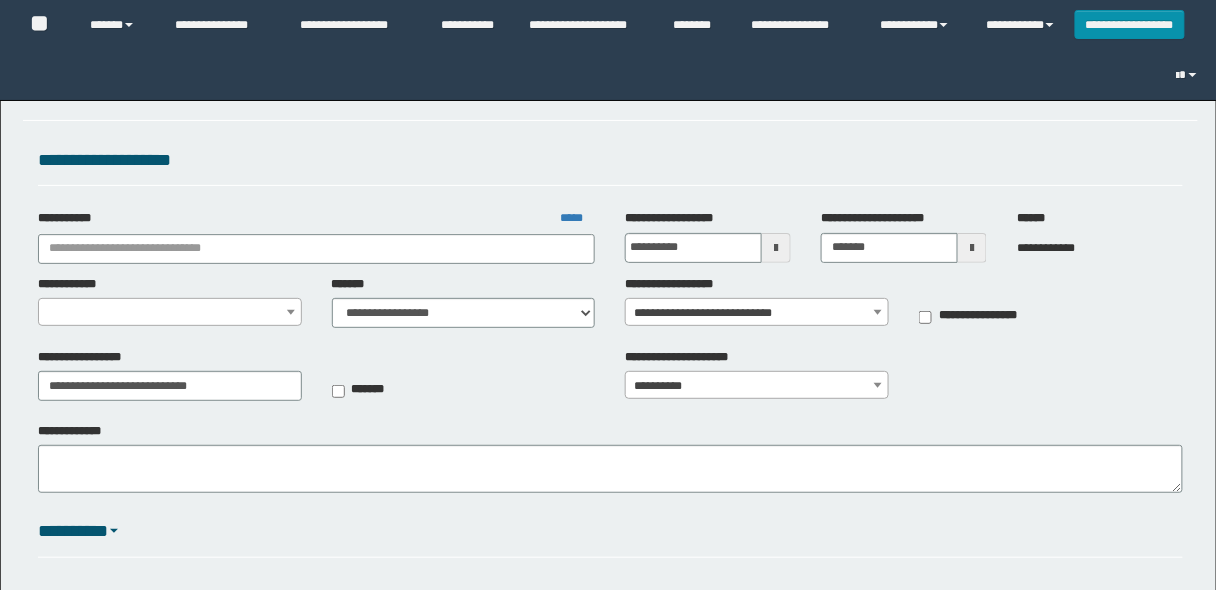 type on "**********" 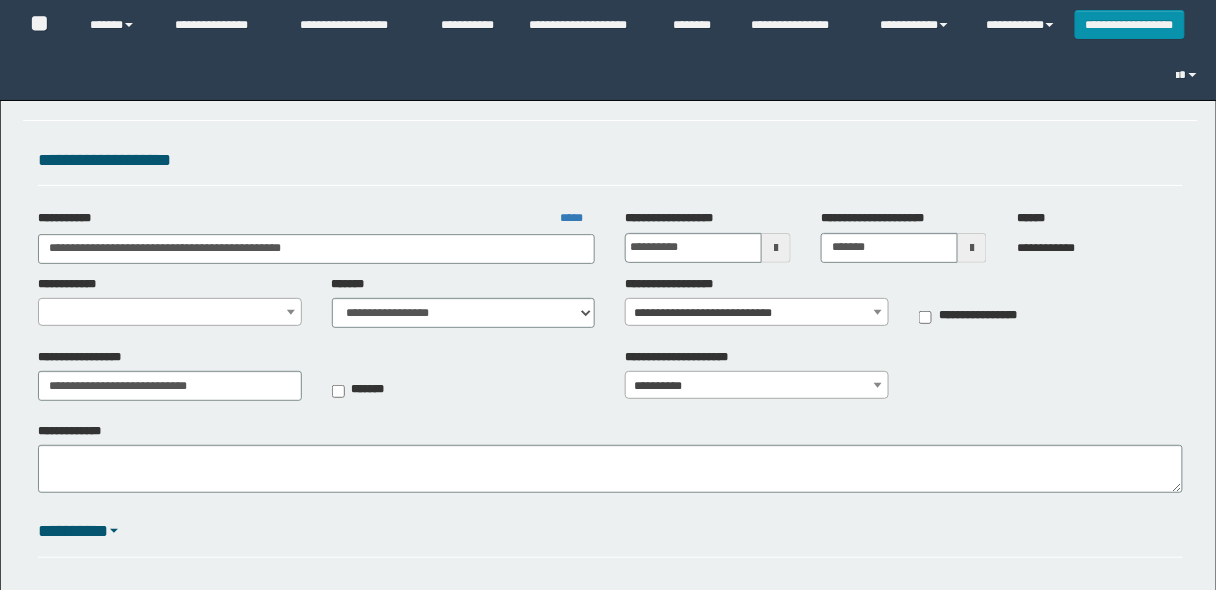 select on "**" 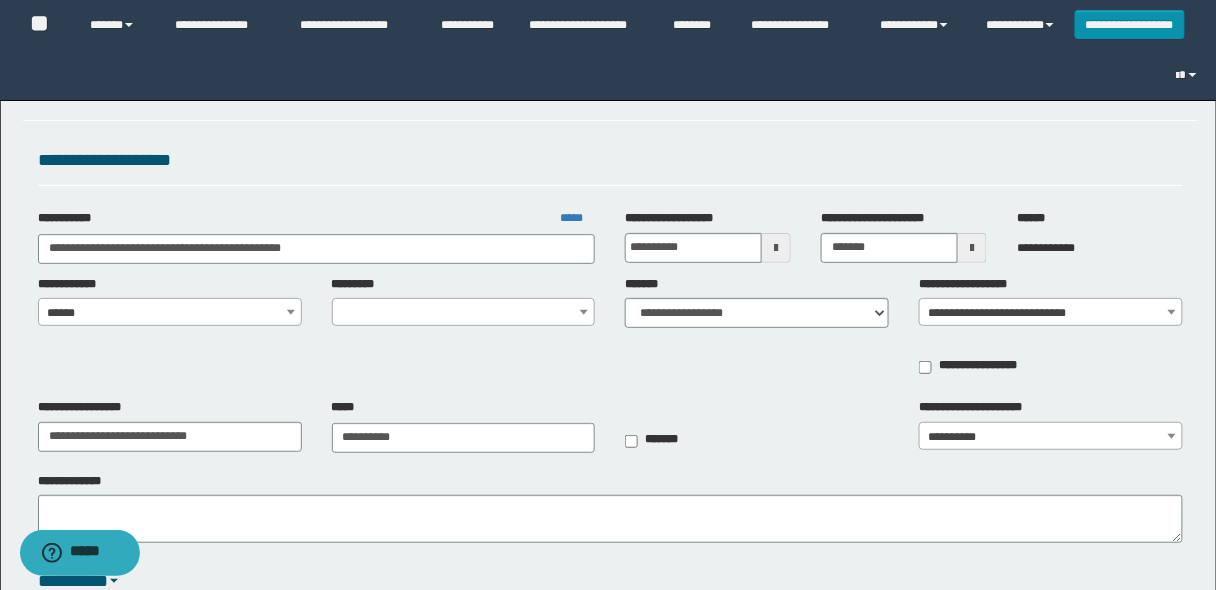 select on "****" 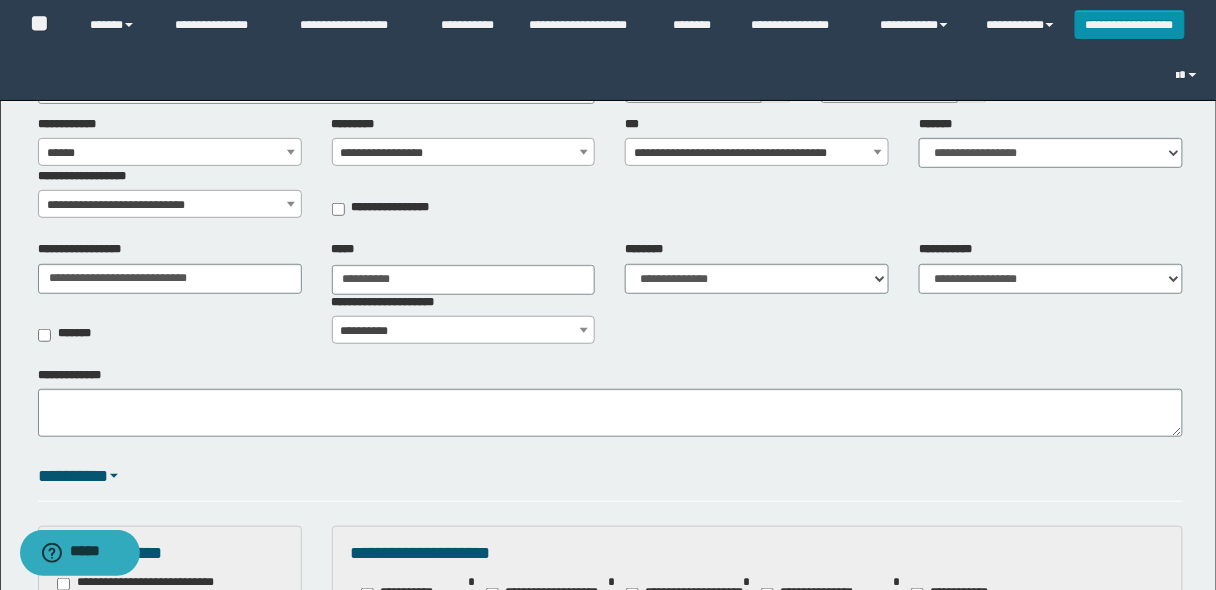 scroll, scrollTop: 0, scrollLeft: 0, axis: both 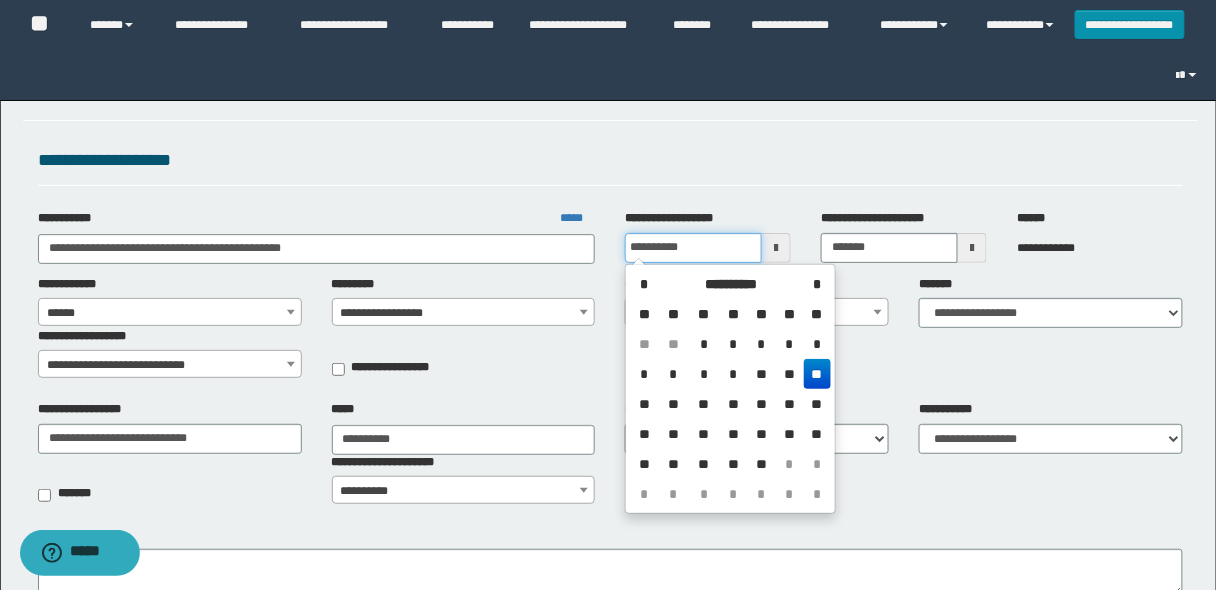 click on "**********" at bounding box center [693, 248] 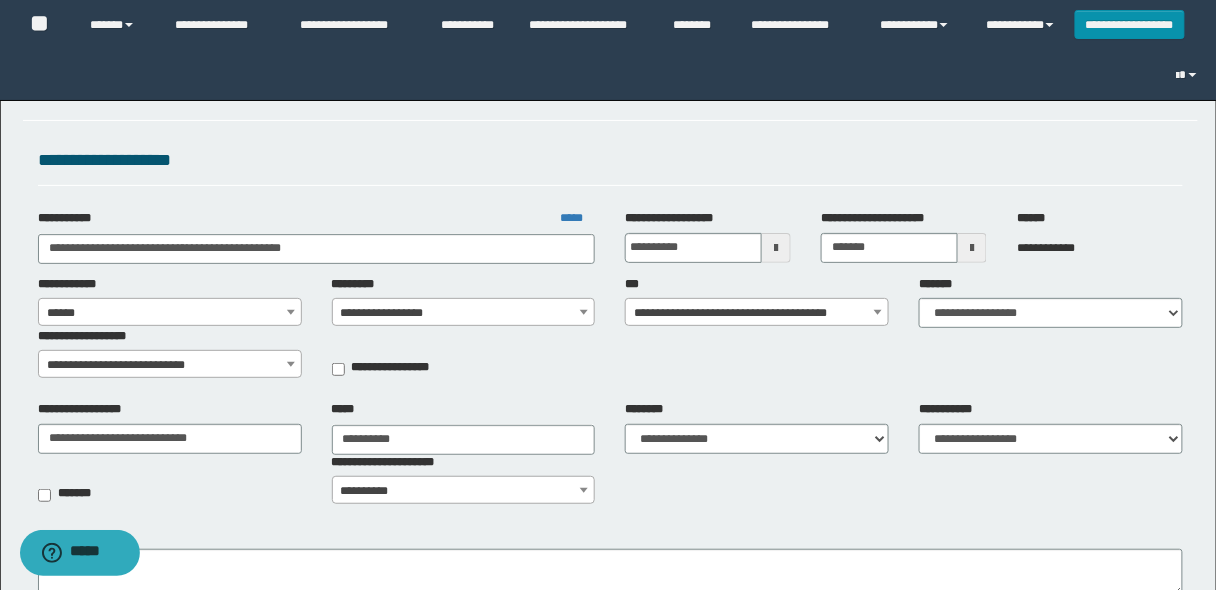 click on "**********" at bounding box center (611, 161) 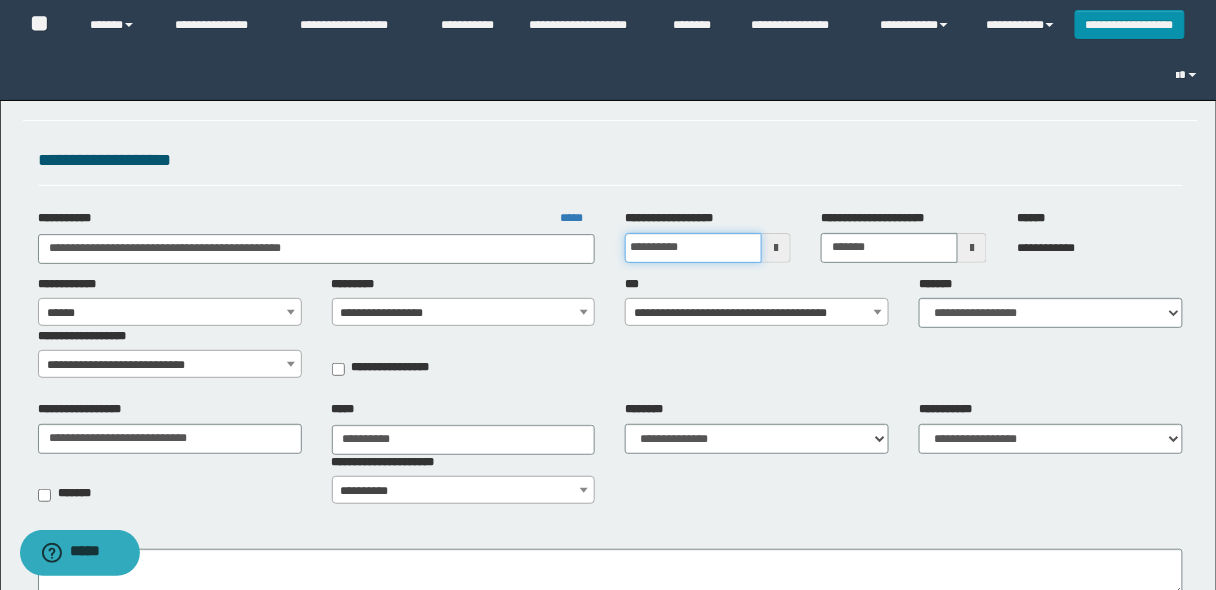 click on "**********" at bounding box center (693, 248) 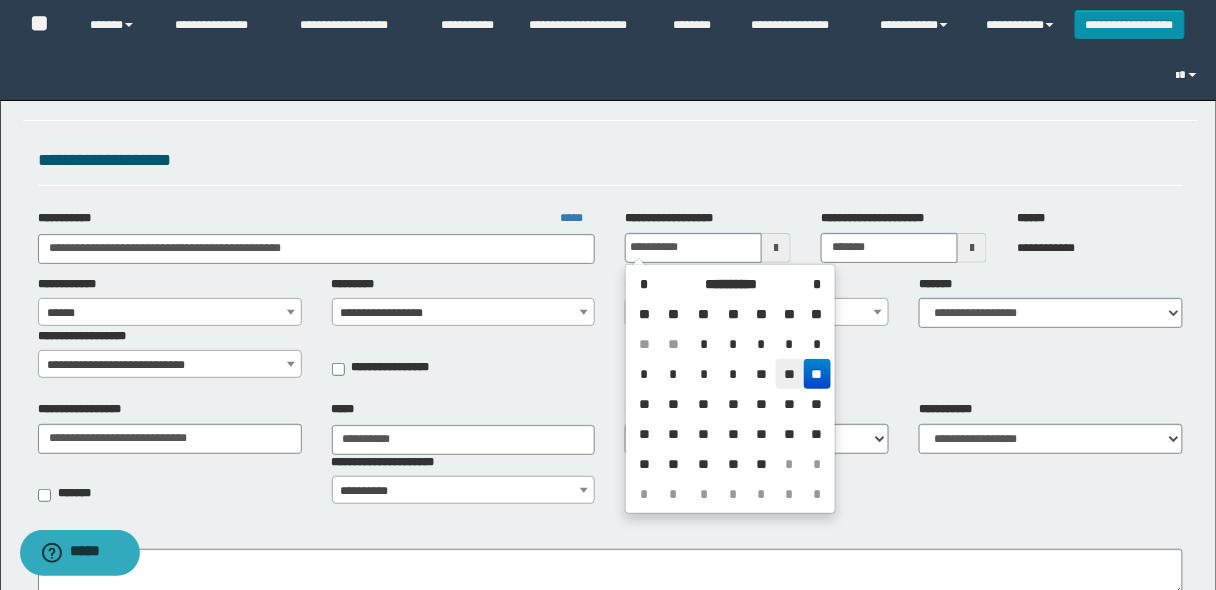 click on "**" at bounding box center (790, 374) 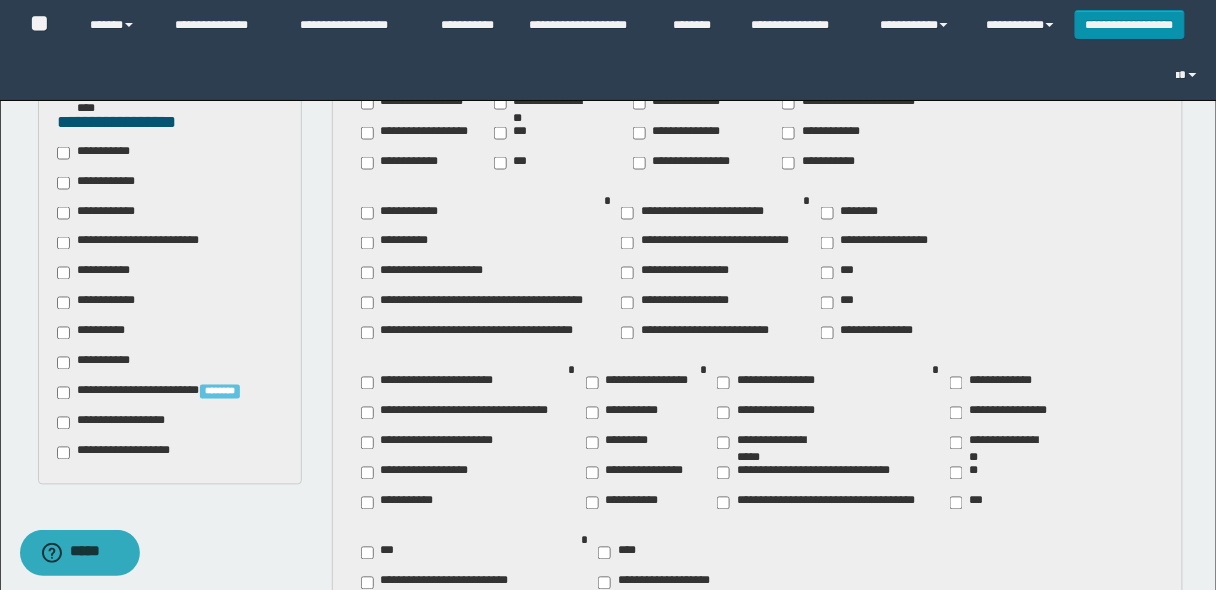 scroll, scrollTop: 673, scrollLeft: 0, axis: vertical 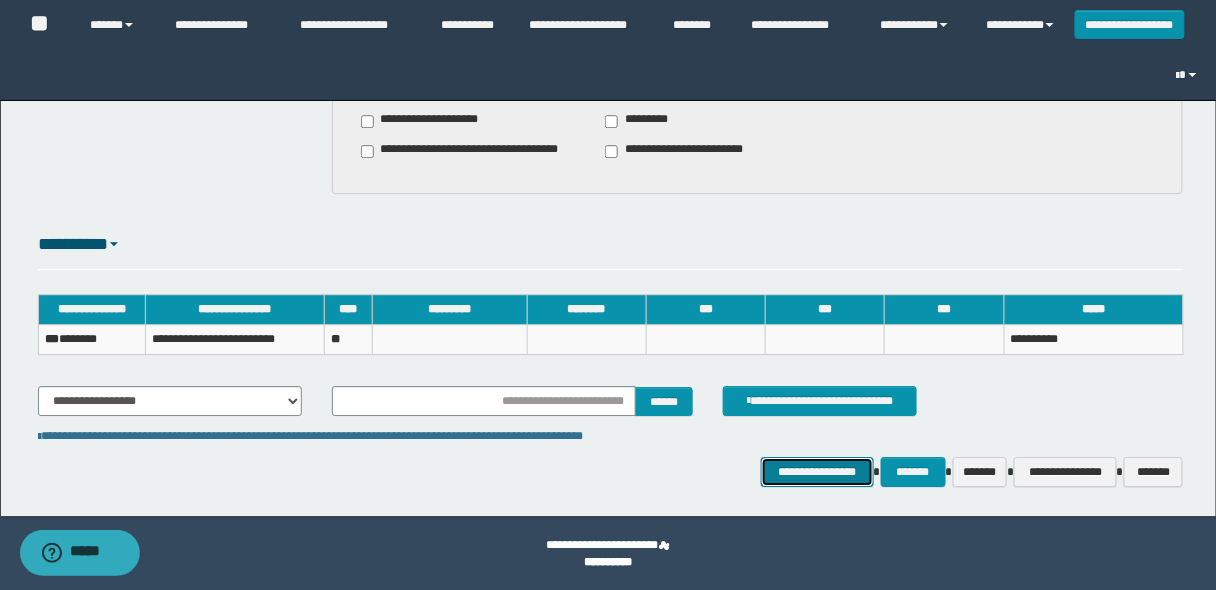 click on "**********" at bounding box center [817, 471] 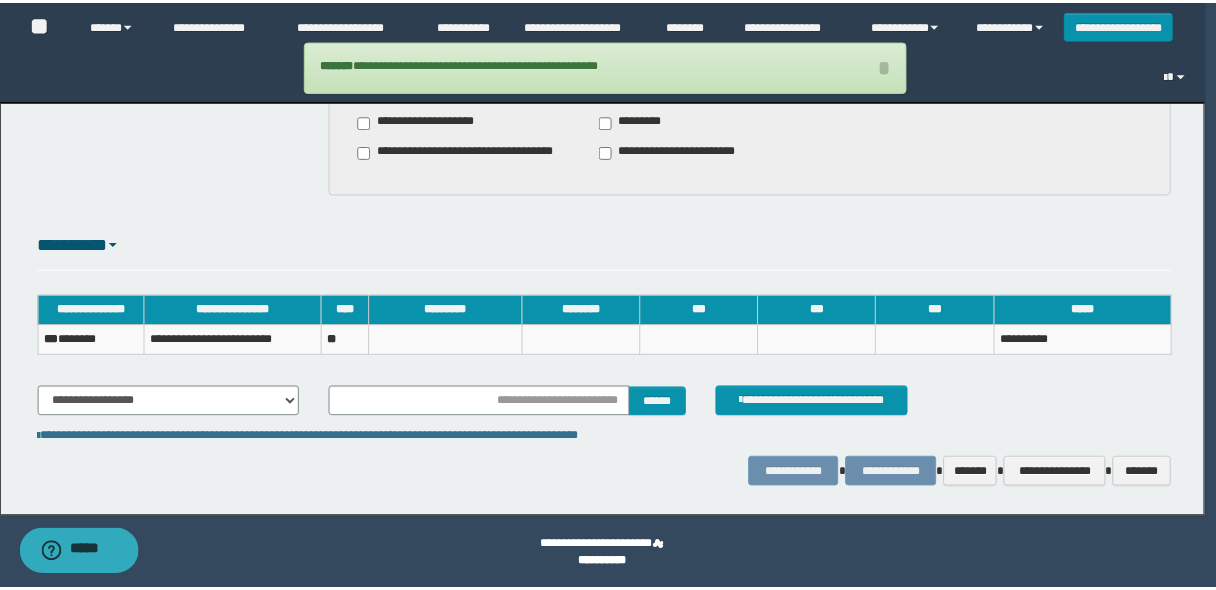 scroll, scrollTop: 1313, scrollLeft: 0, axis: vertical 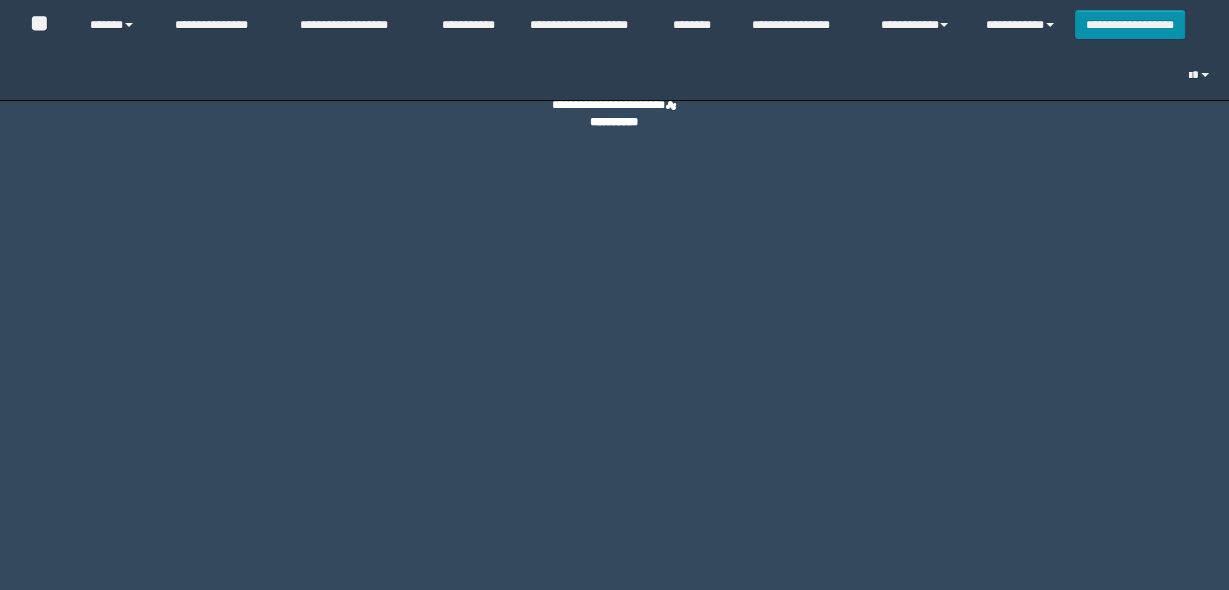 select on "****" 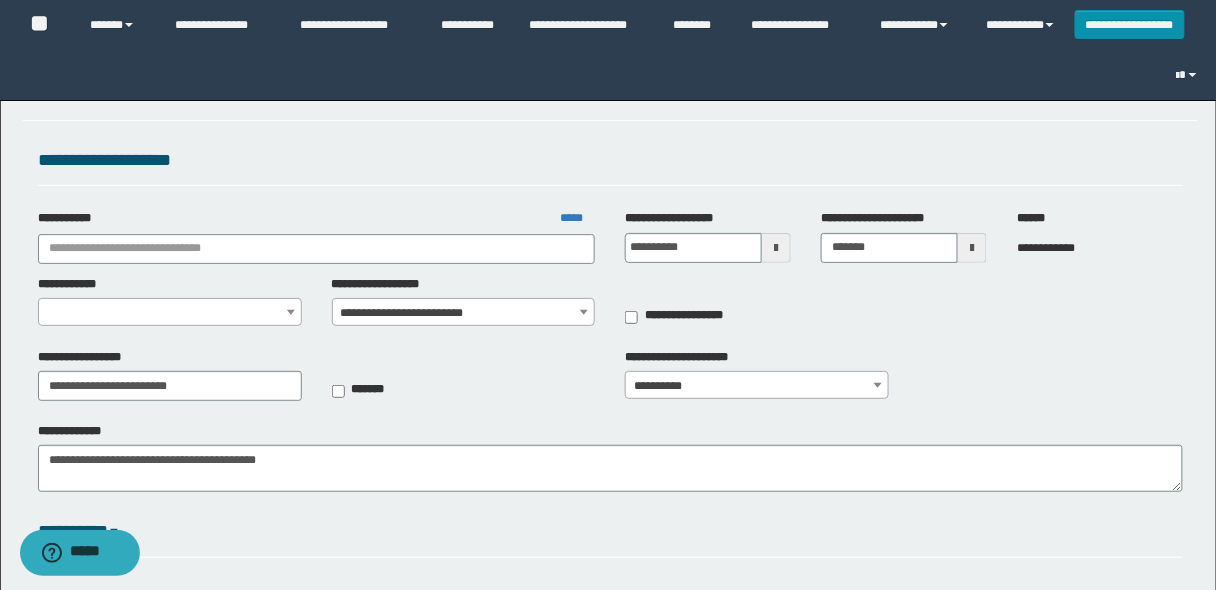 select on "*" 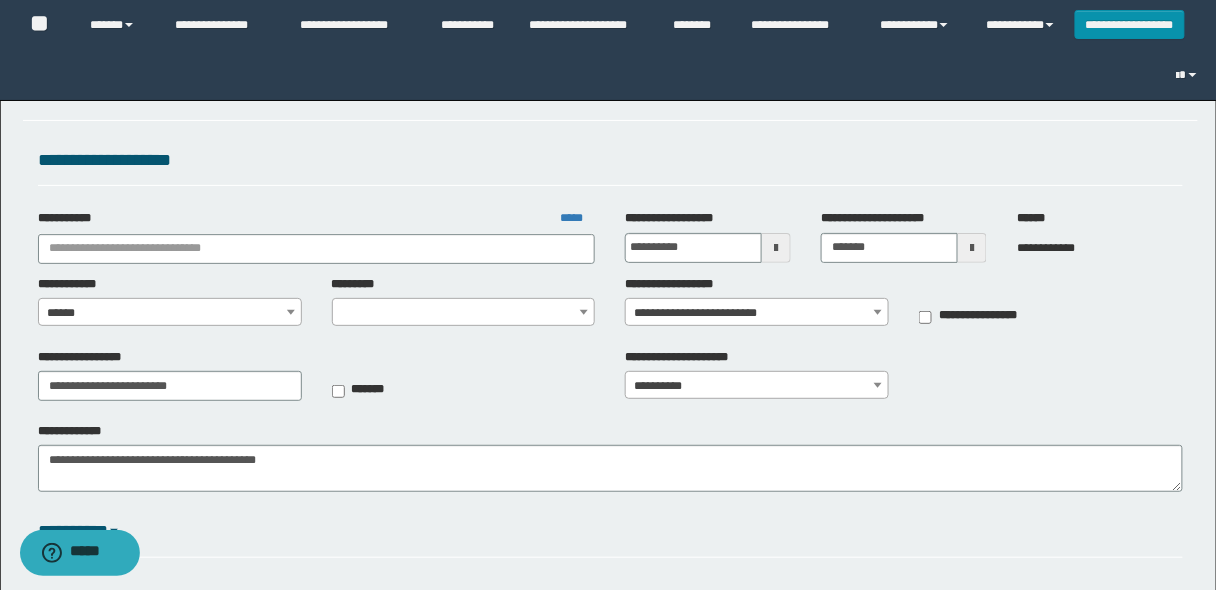 type on "**********" 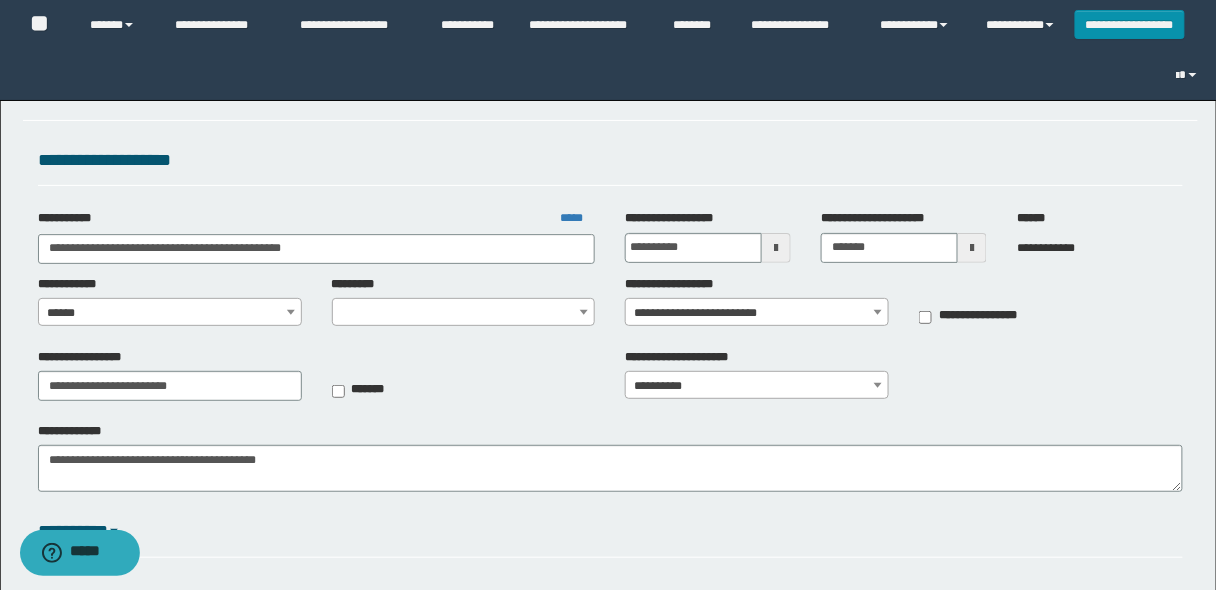 select on "****" 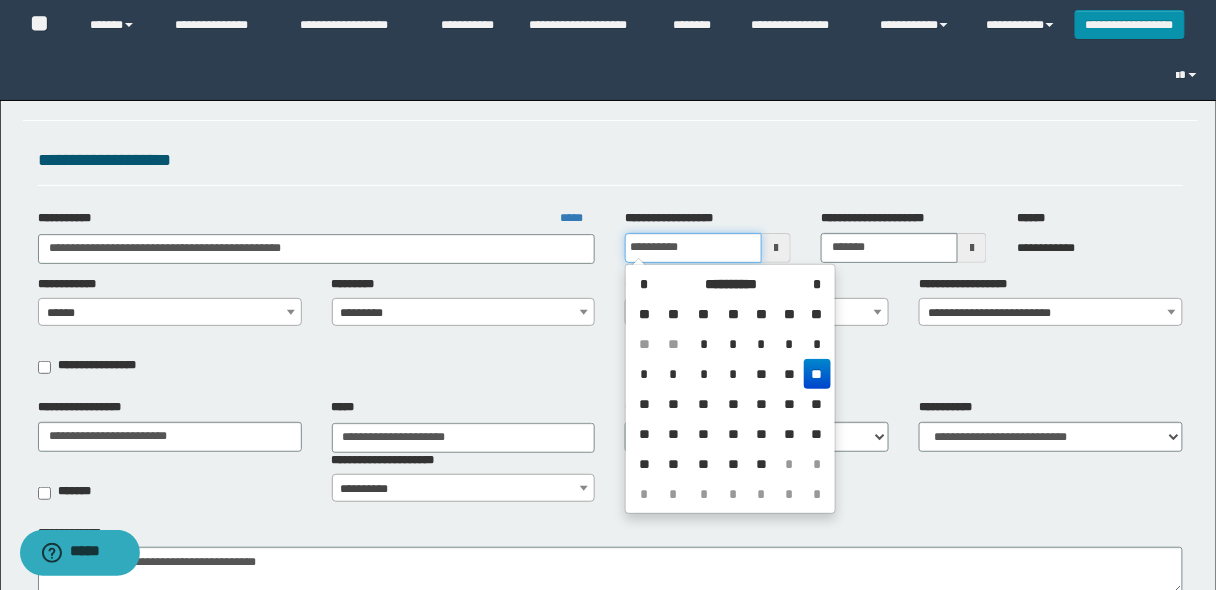 click on "**********" at bounding box center [693, 248] 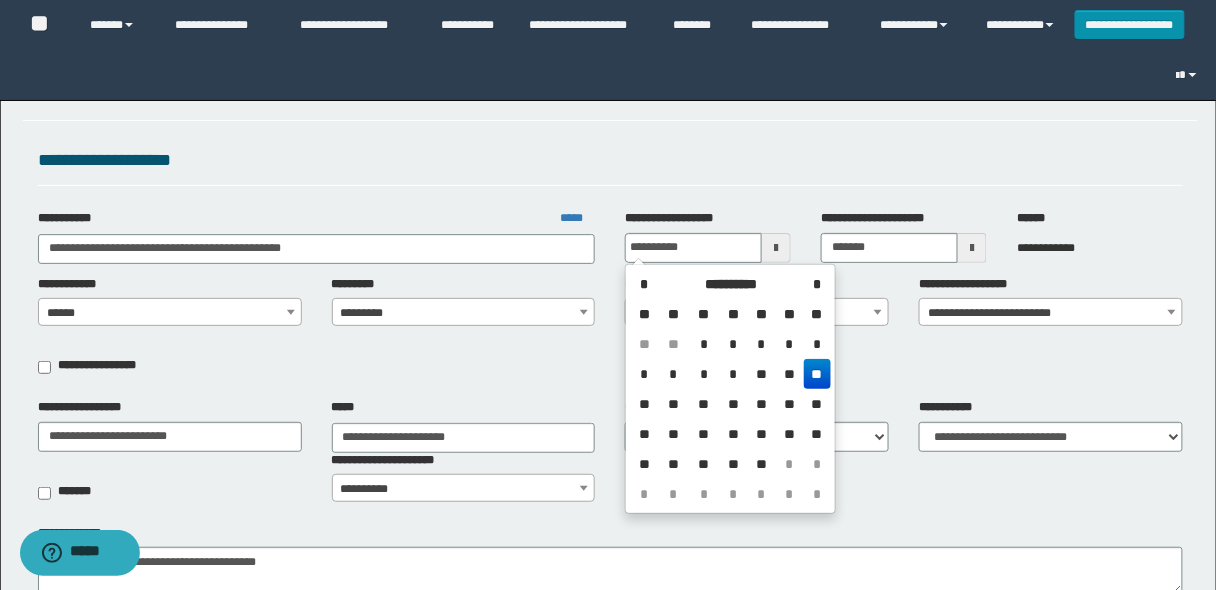 click on "**********" at bounding box center [611, 165] 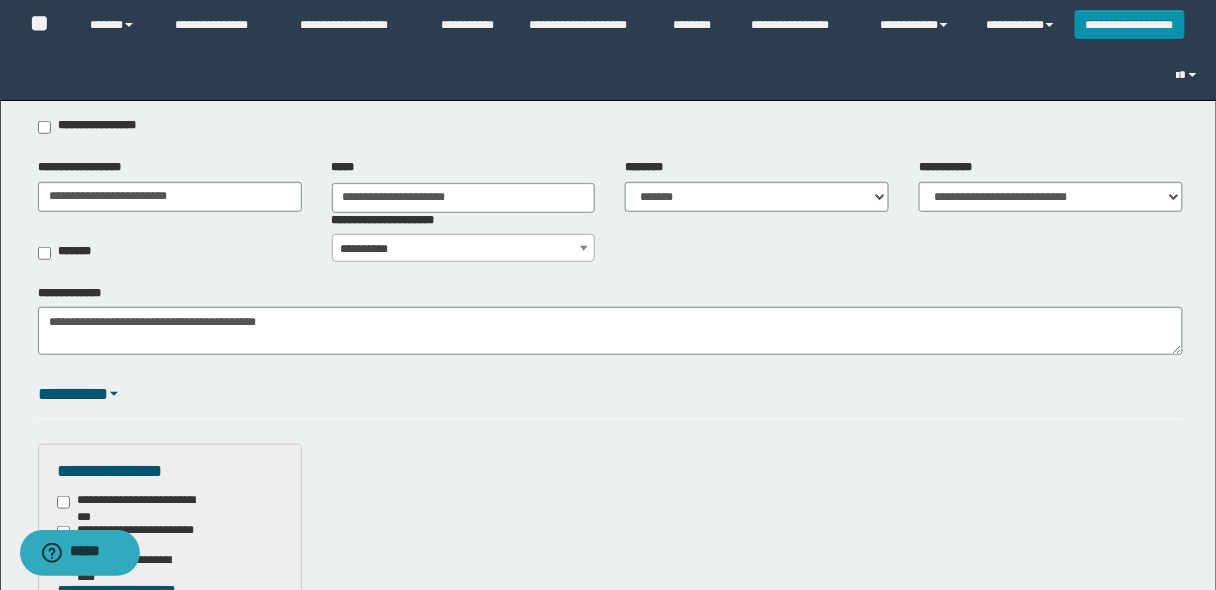 scroll, scrollTop: 0, scrollLeft: 0, axis: both 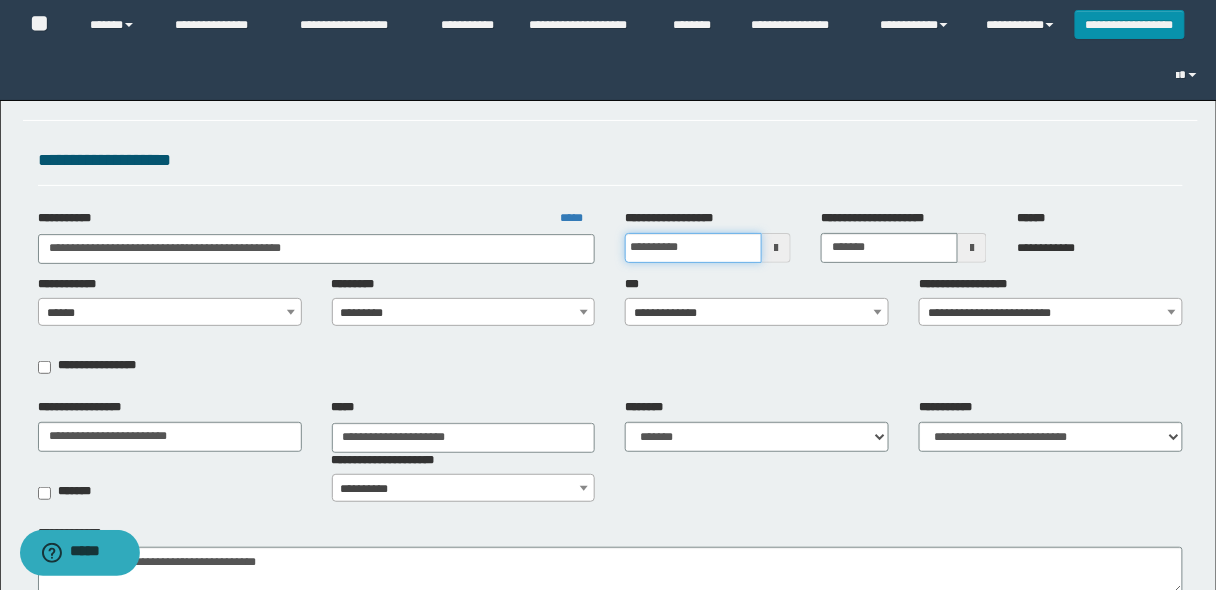 click on "**********" at bounding box center (693, 248) 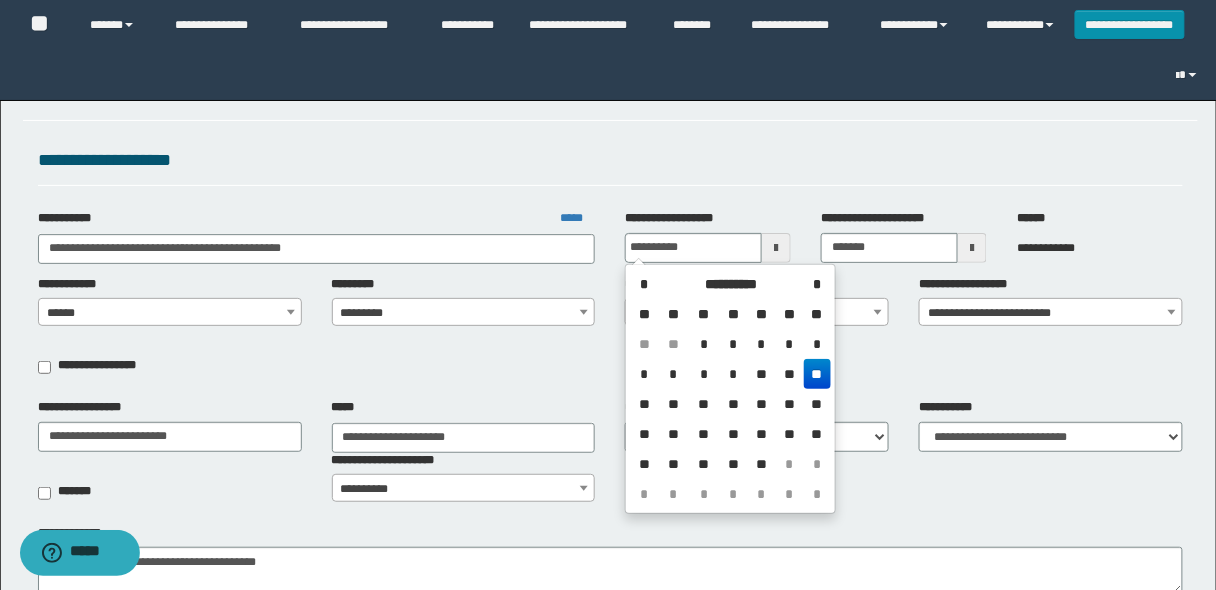 click on "**" at bounding box center [790, 374] 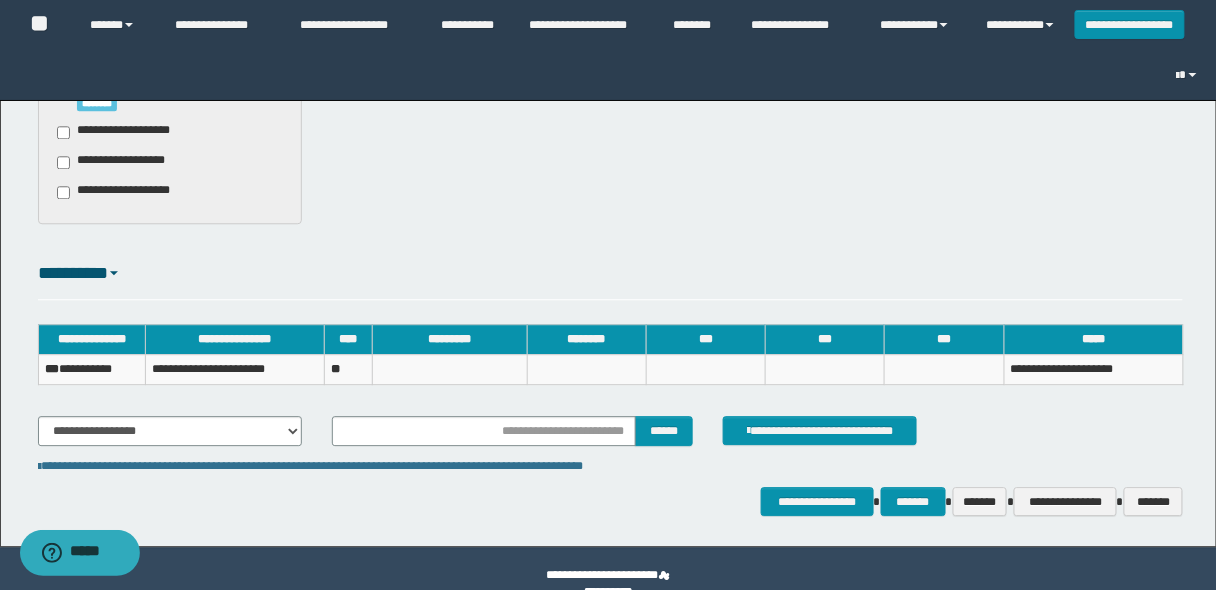scroll, scrollTop: 954, scrollLeft: 0, axis: vertical 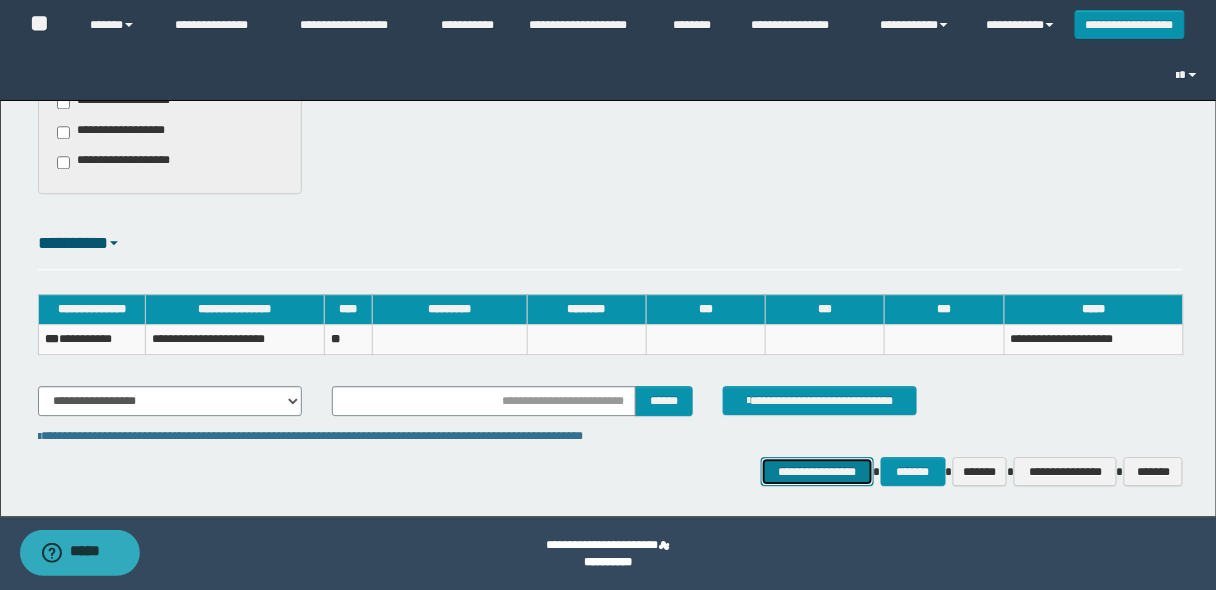 click on "**********" at bounding box center [817, 471] 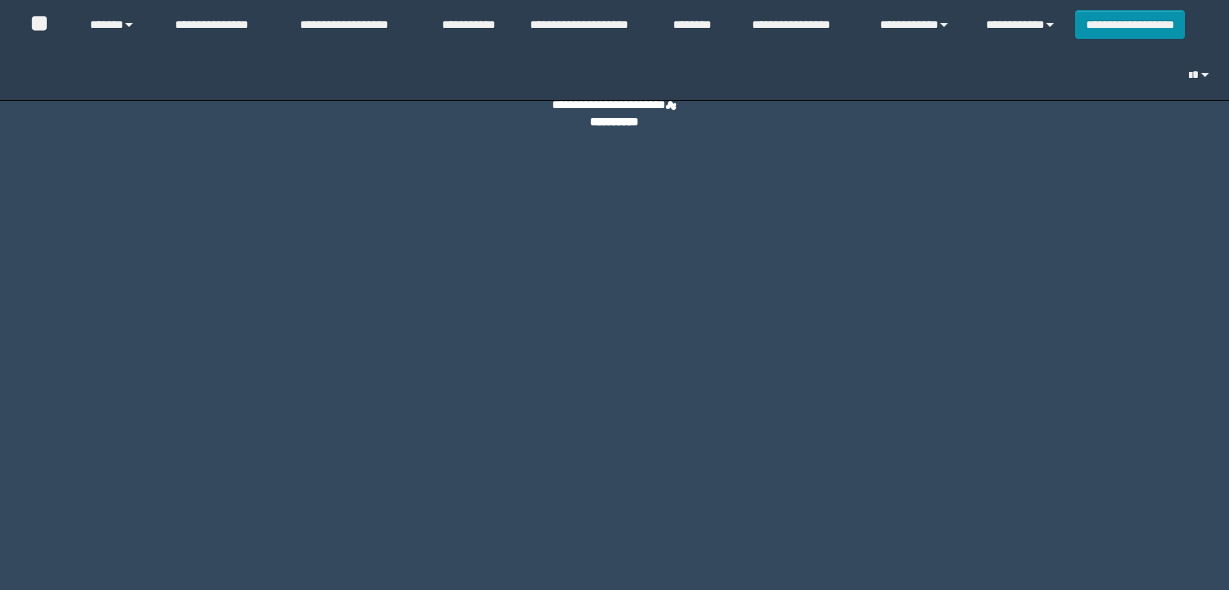 scroll, scrollTop: 0, scrollLeft: 0, axis: both 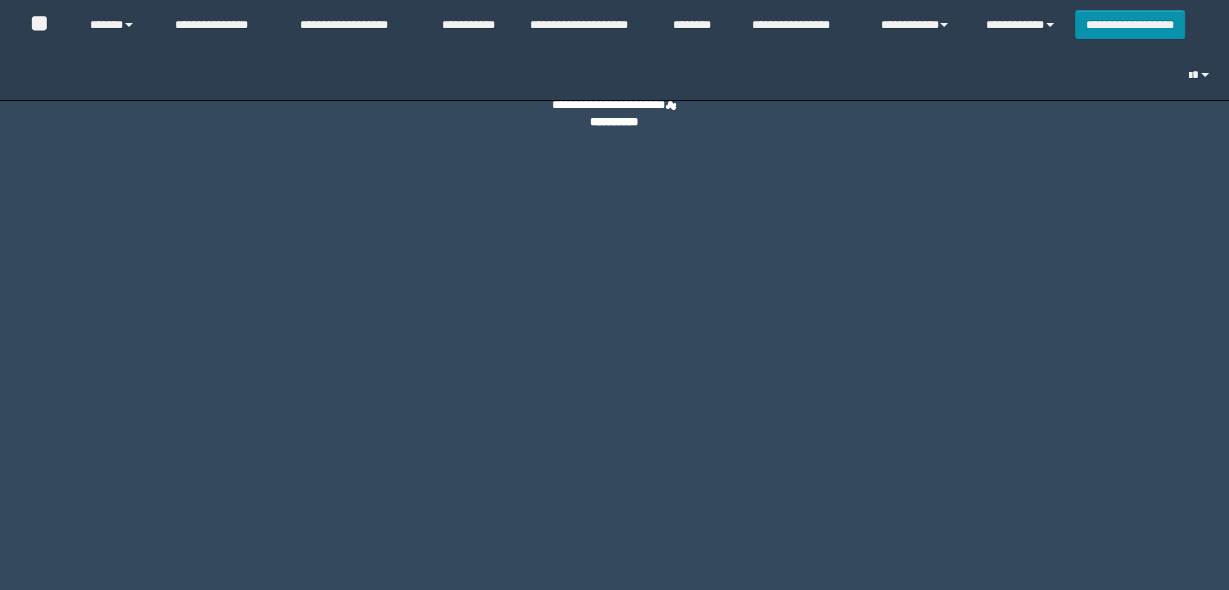 select on "****" 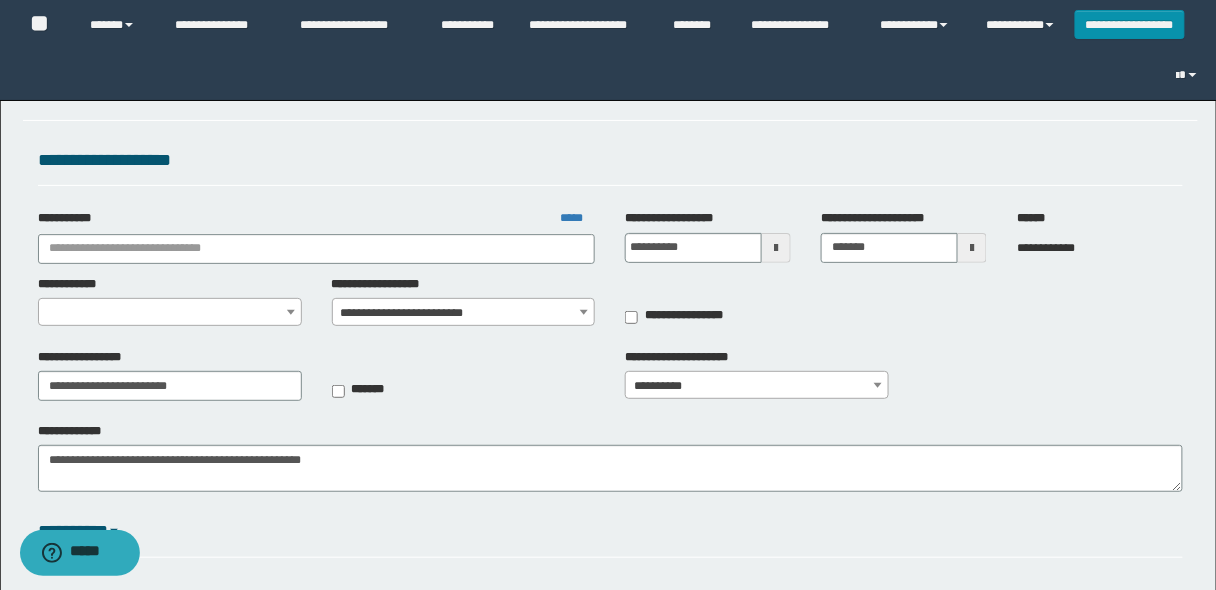 type on "**********" 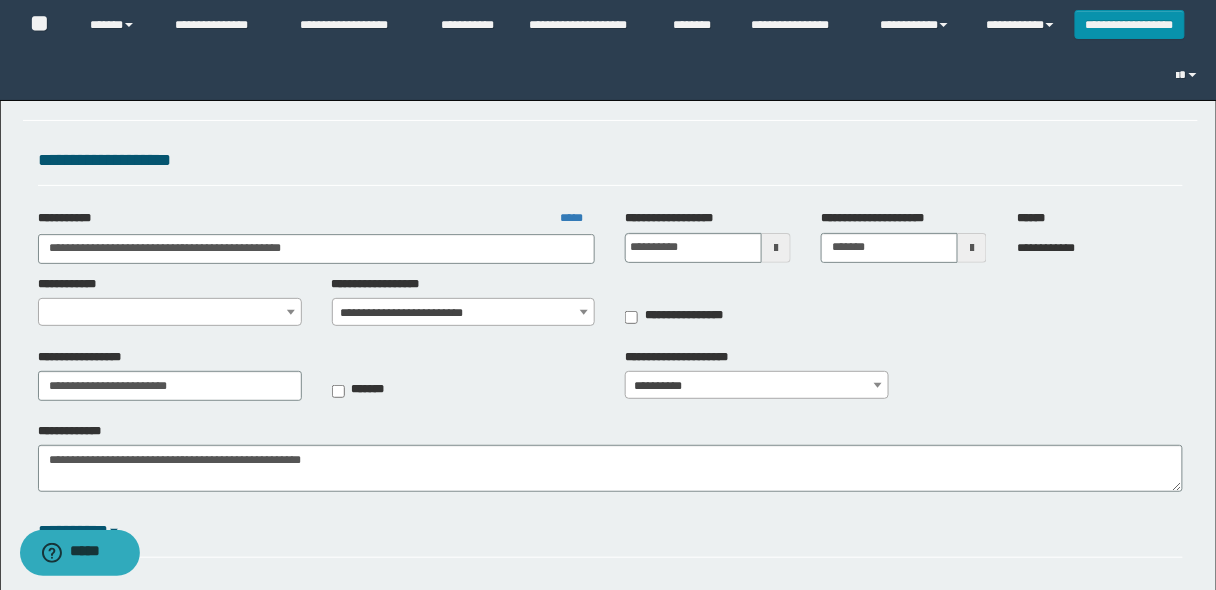 type on "**********" 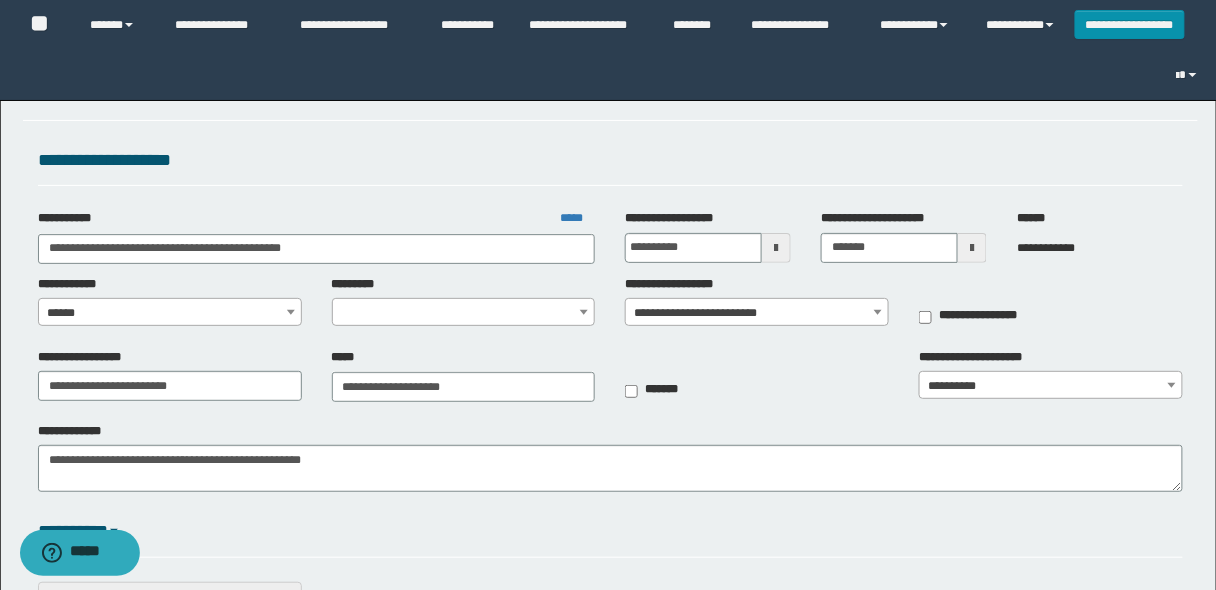 select on "****" 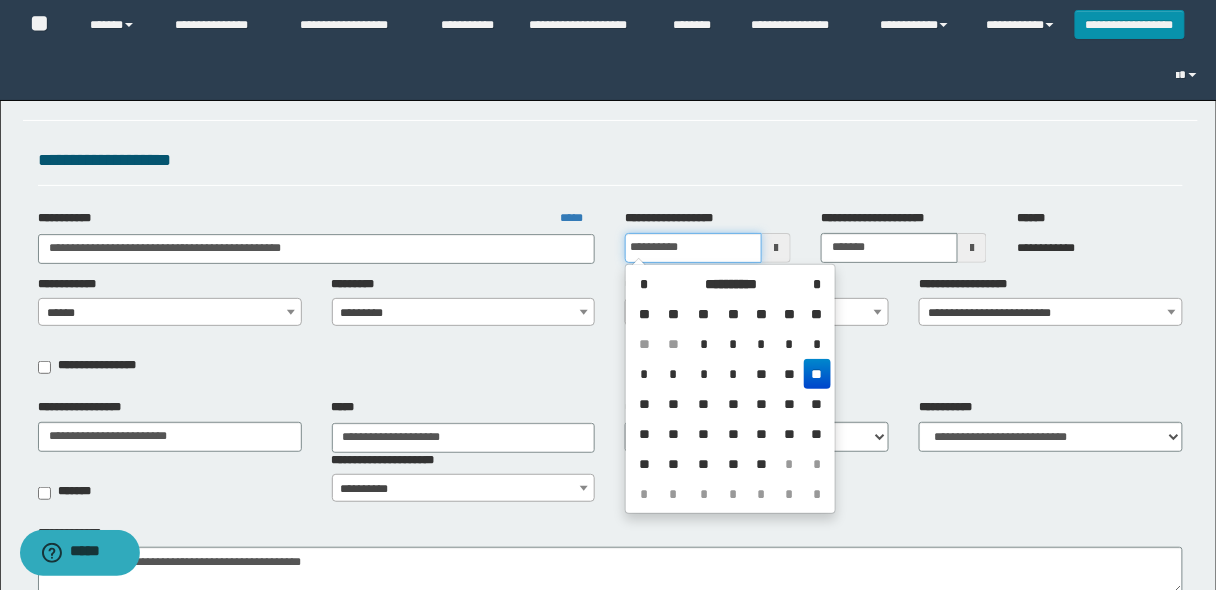 click on "**********" at bounding box center [693, 248] 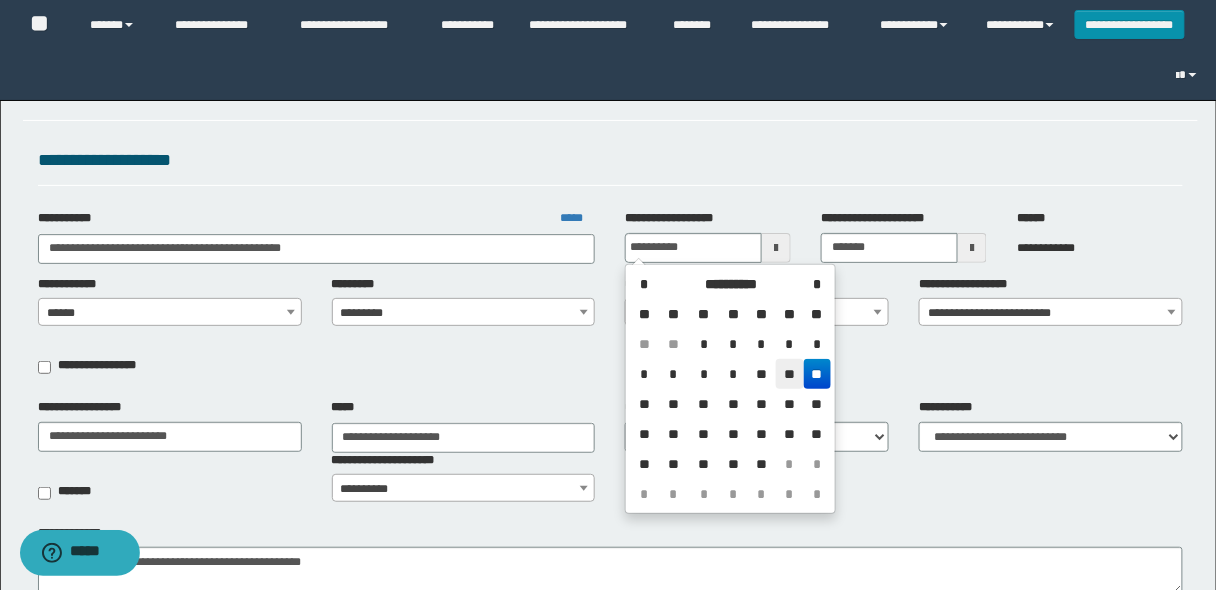 click on "**" at bounding box center (790, 374) 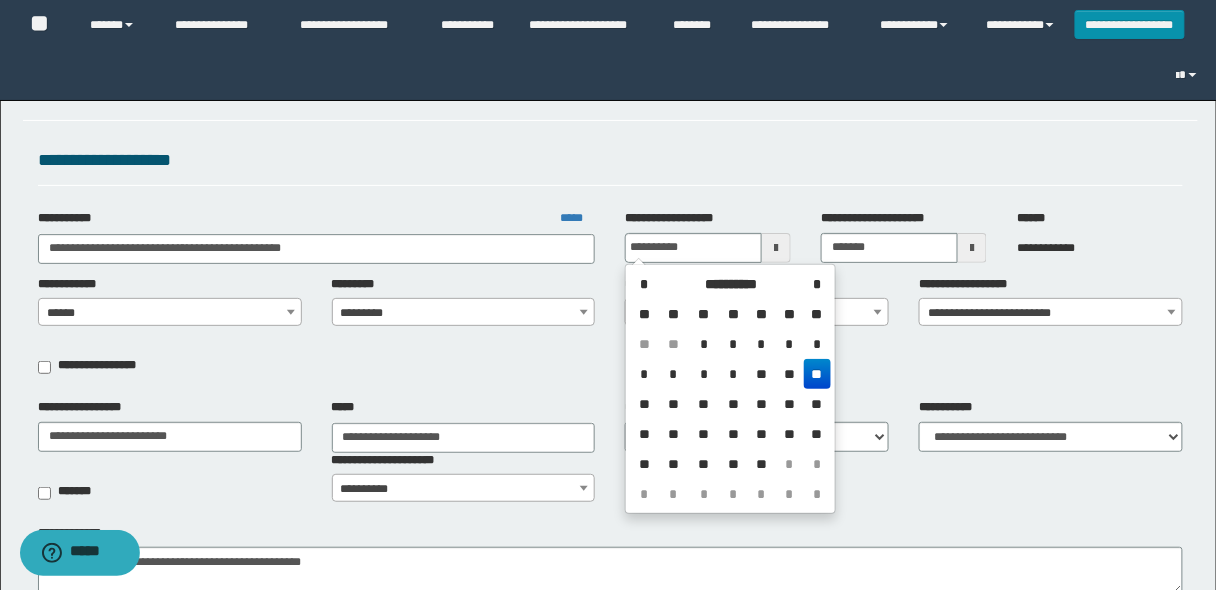type on "**********" 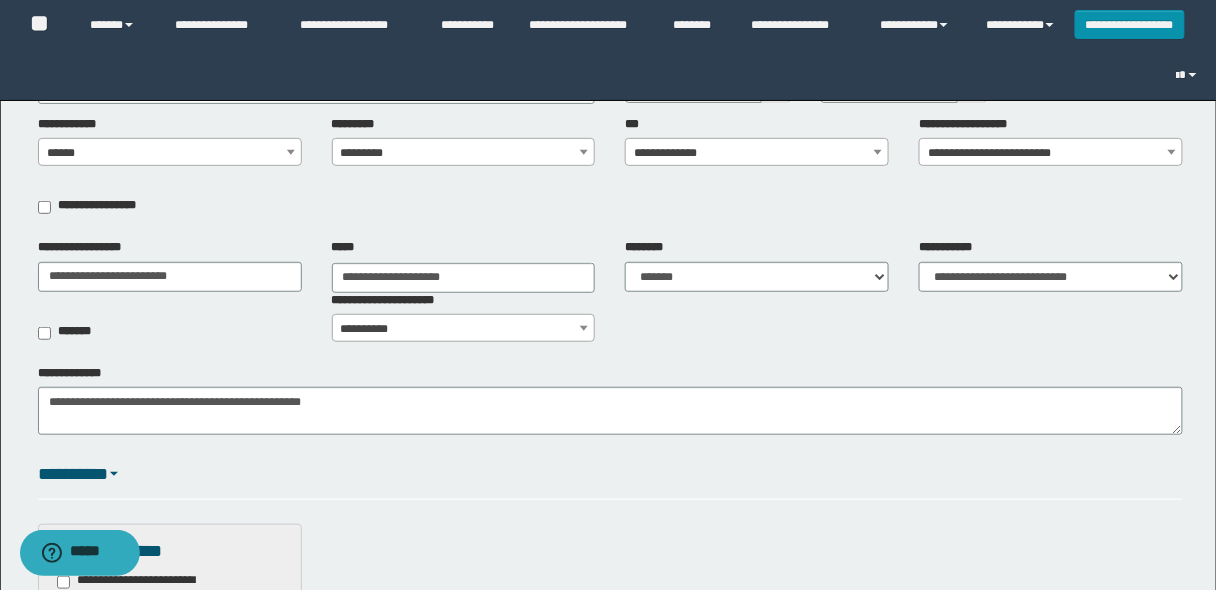 scroll, scrollTop: 320, scrollLeft: 0, axis: vertical 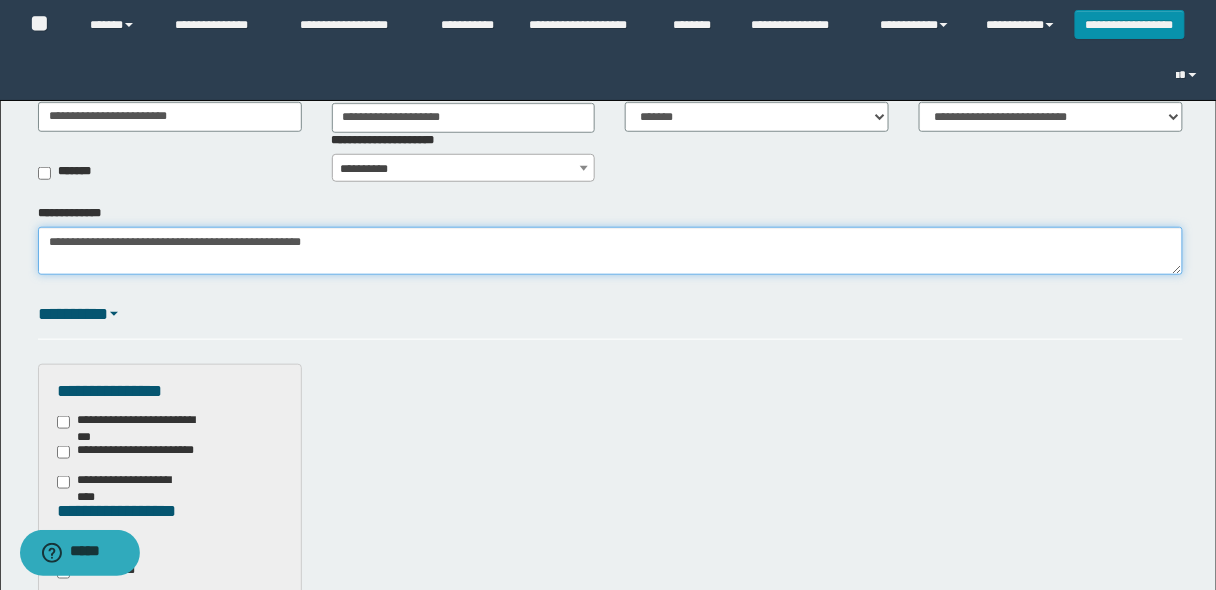 drag, startPoint x: 420, startPoint y: 244, endPoint x: 0, endPoint y: 156, distance: 429.12003 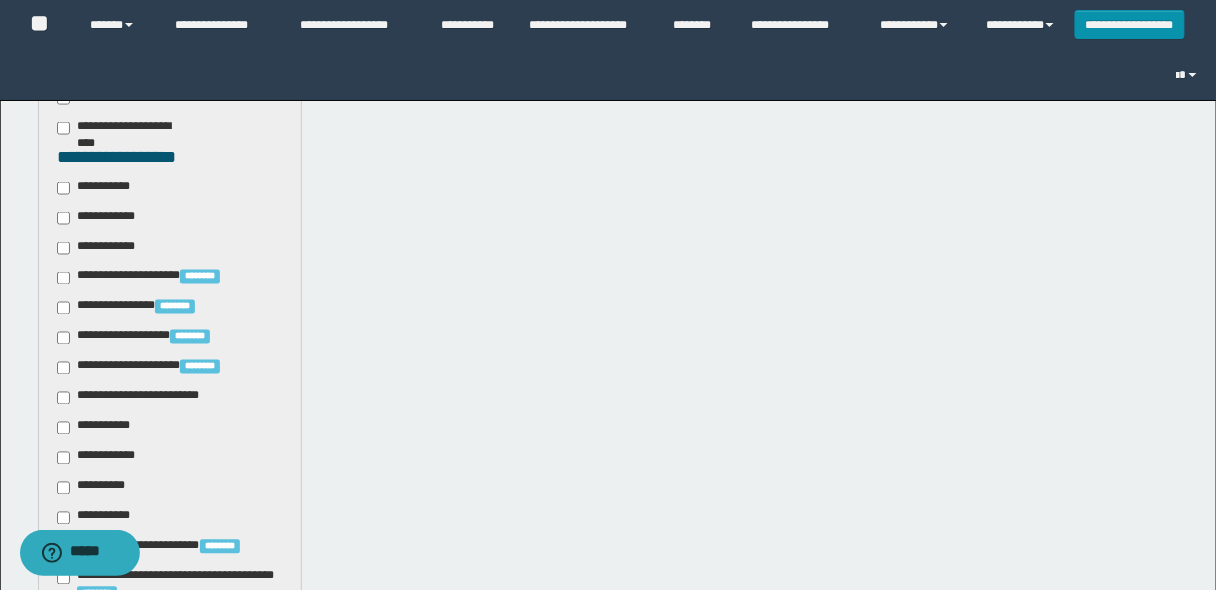 scroll, scrollTop: 800, scrollLeft: 0, axis: vertical 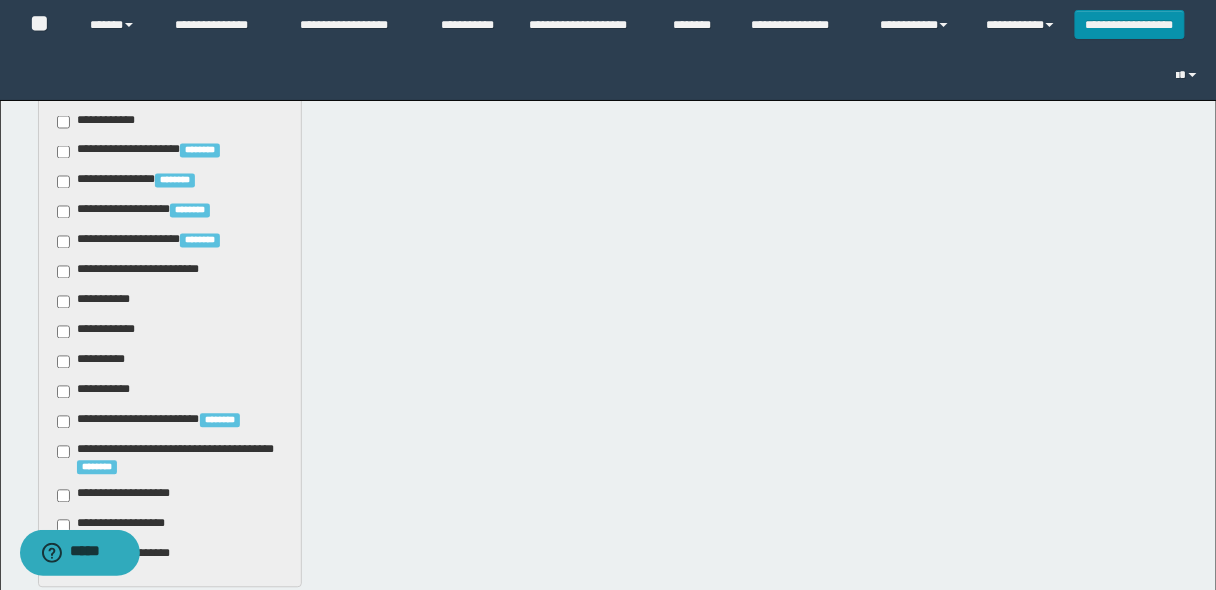 type 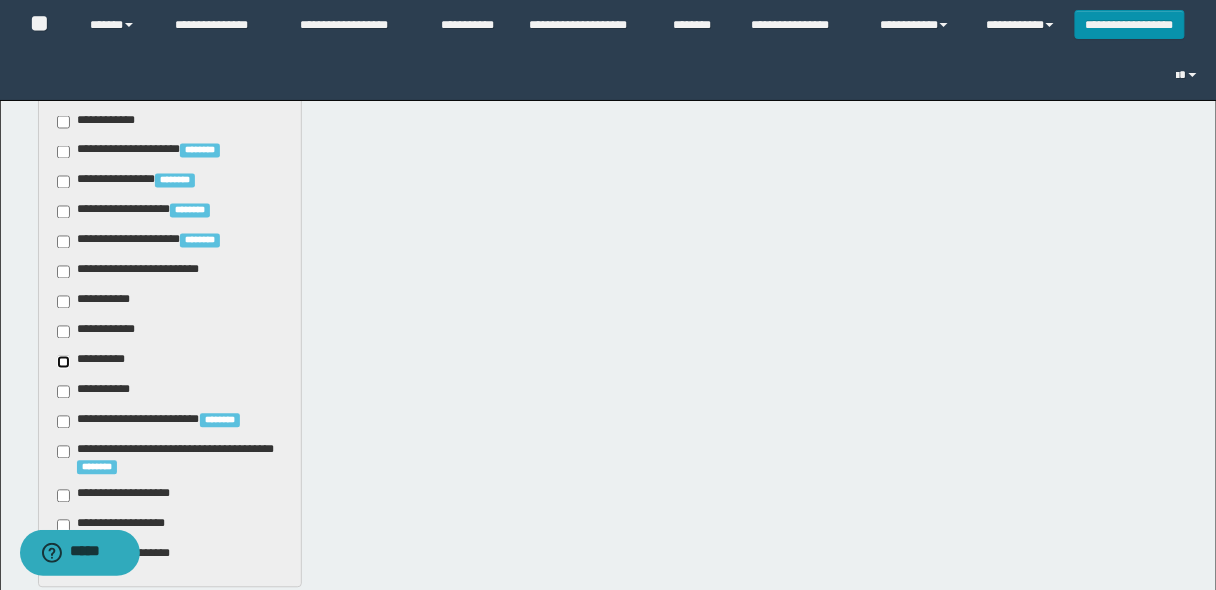 click on "**********" at bounding box center (97, 362) 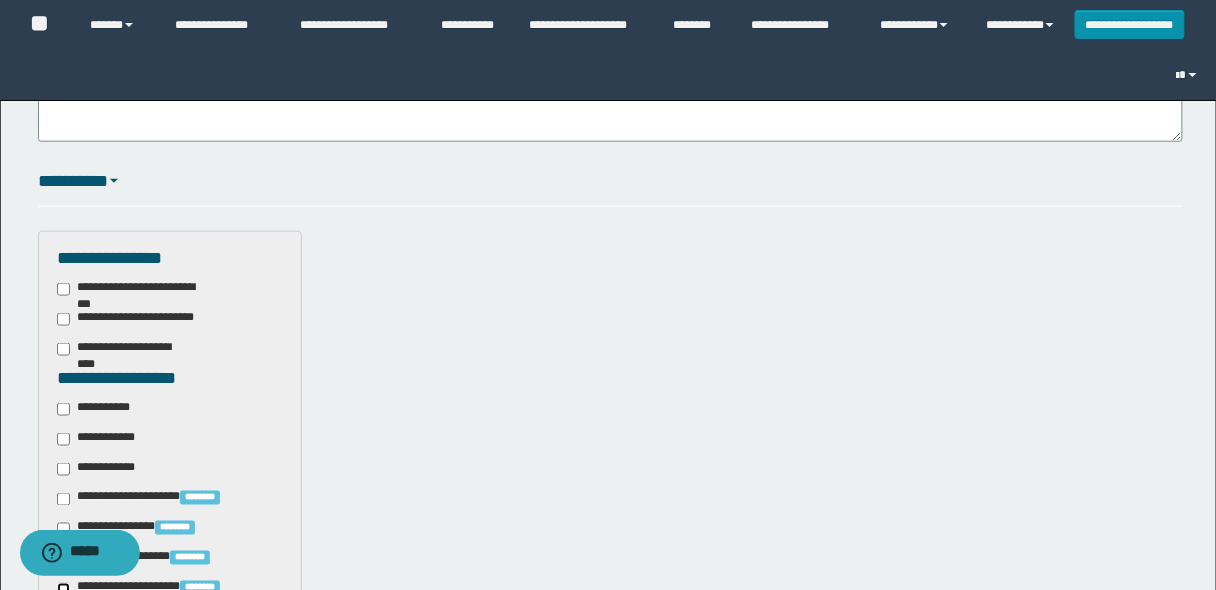 scroll, scrollTop: 53, scrollLeft: 0, axis: vertical 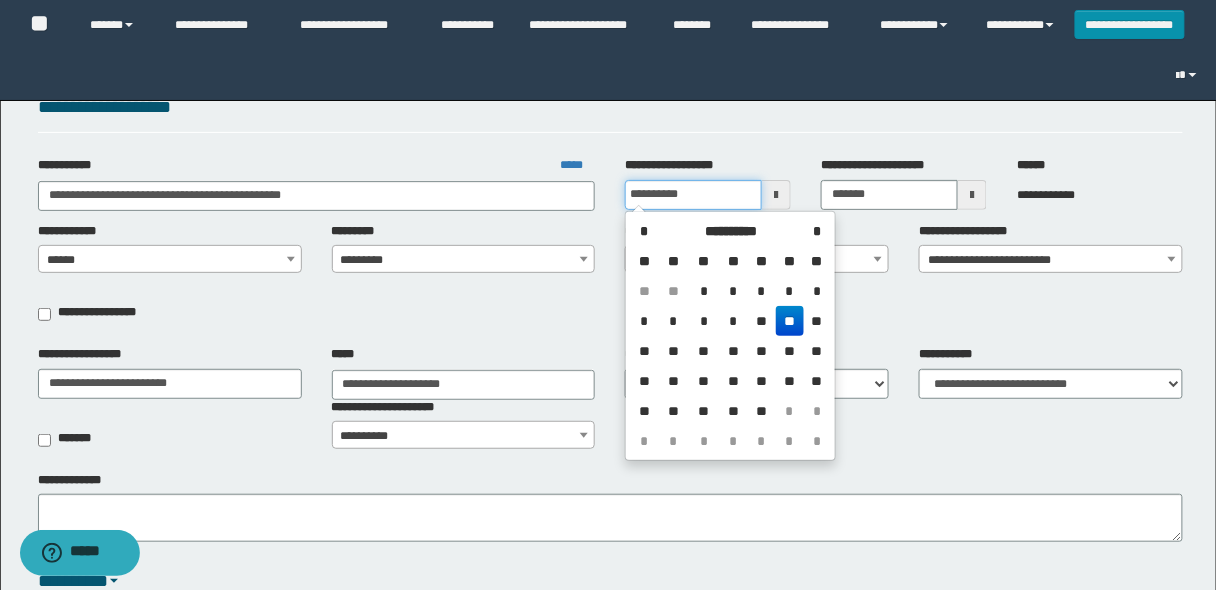 click on "**********" at bounding box center (693, 195) 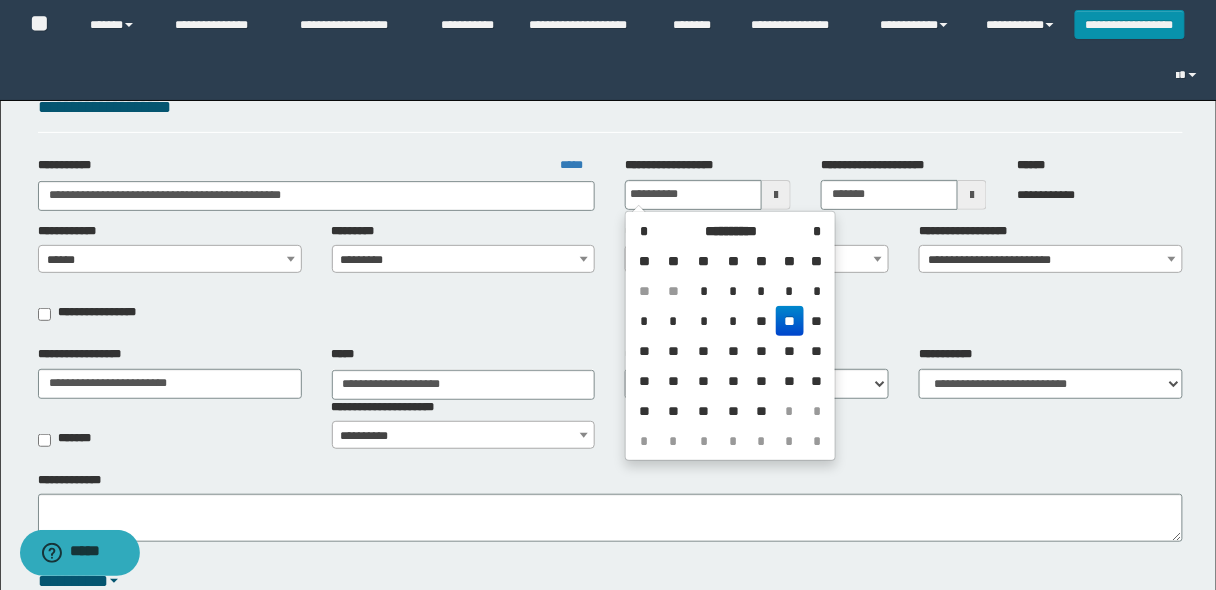 type on "**********" 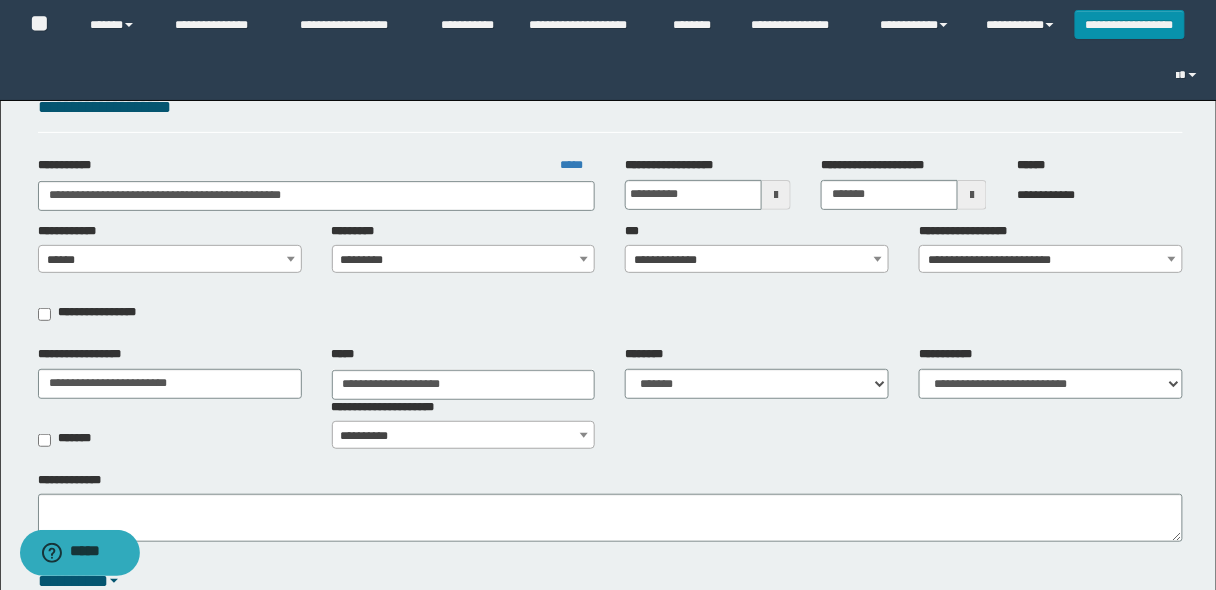 click on "**********" at bounding box center [611, 115] 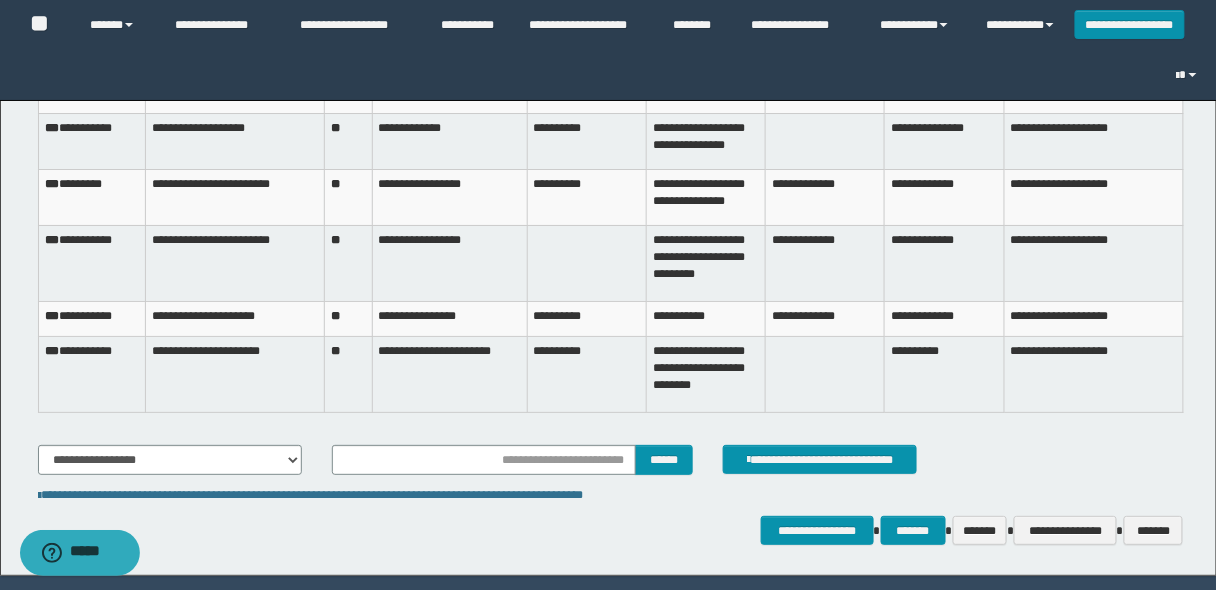 scroll, scrollTop: 1813, scrollLeft: 0, axis: vertical 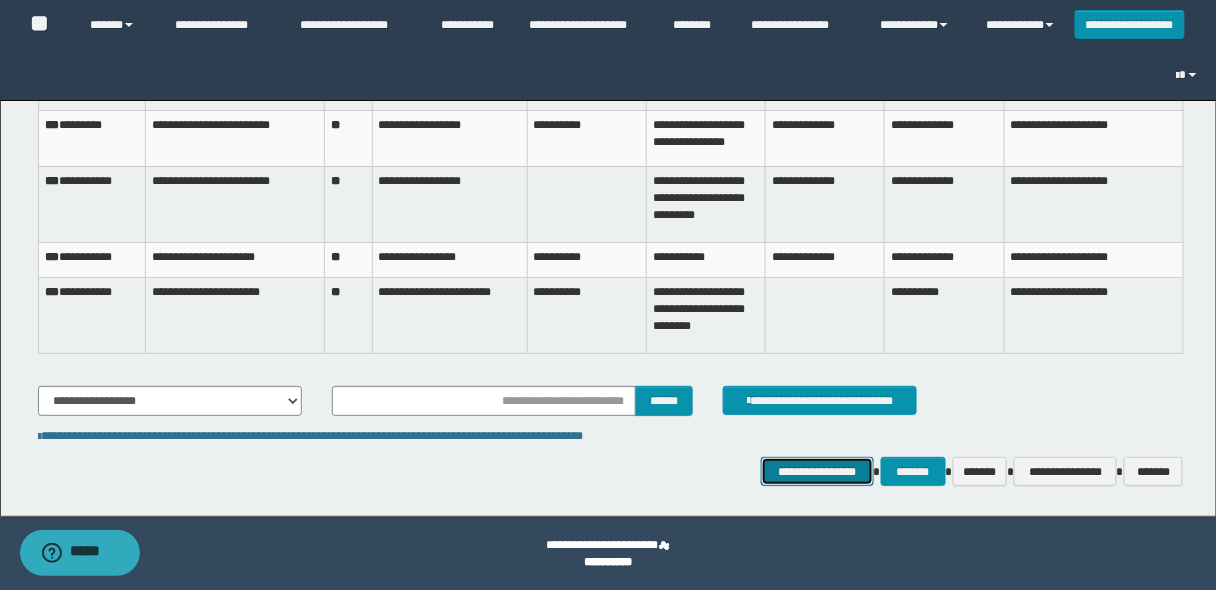 click on "**********" at bounding box center [817, 471] 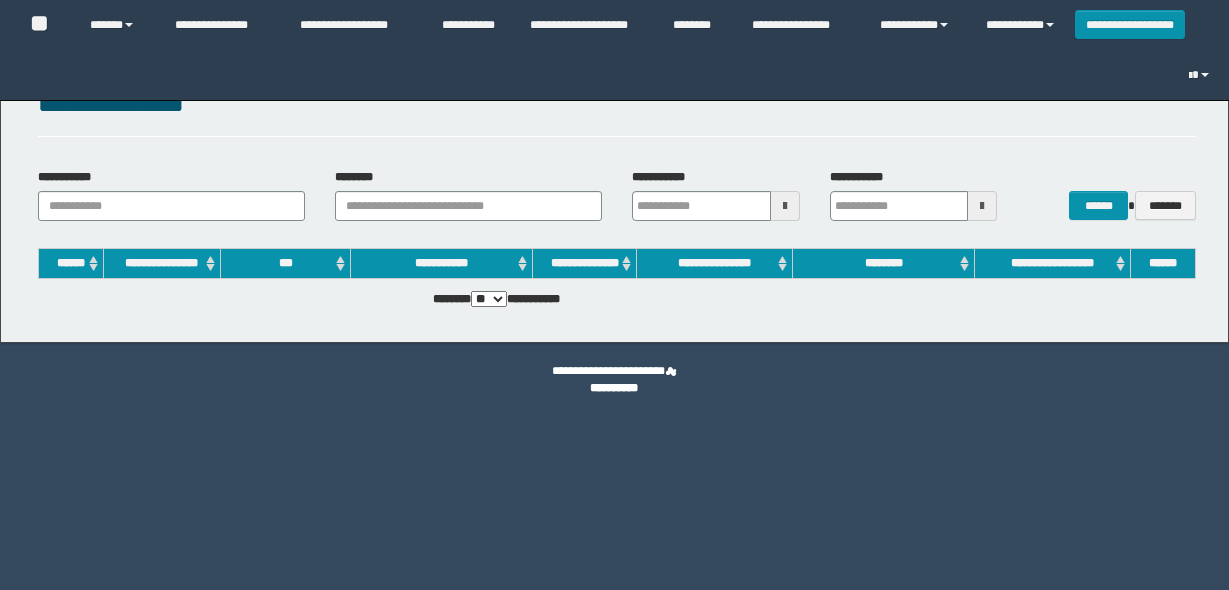 scroll, scrollTop: 0, scrollLeft: 0, axis: both 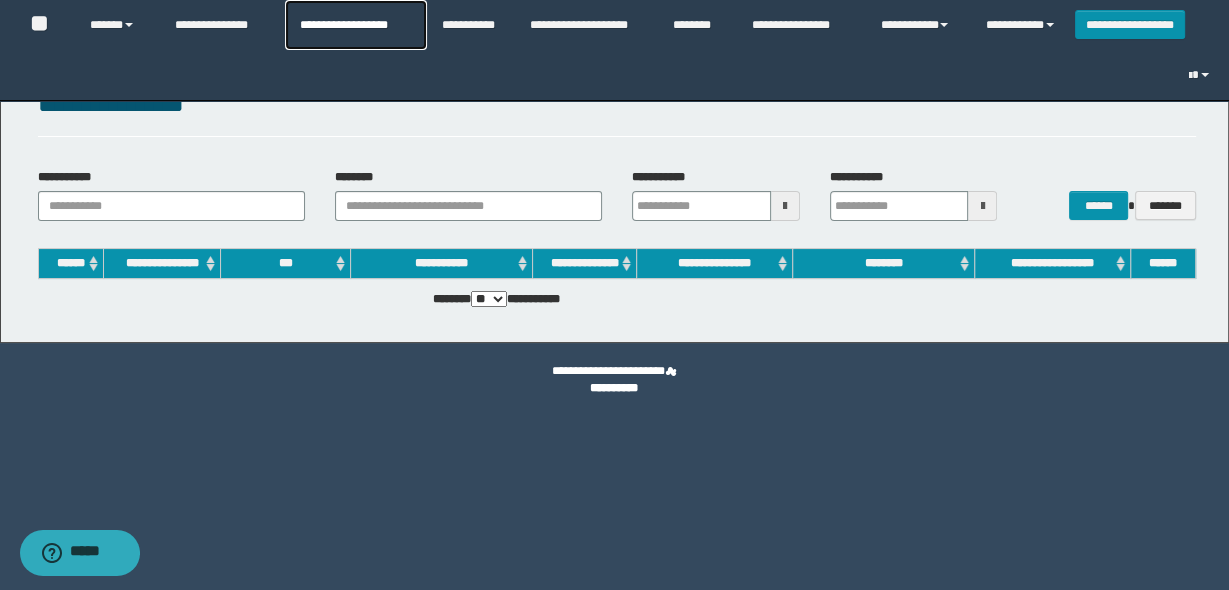 click on "**********" at bounding box center (355, 25) 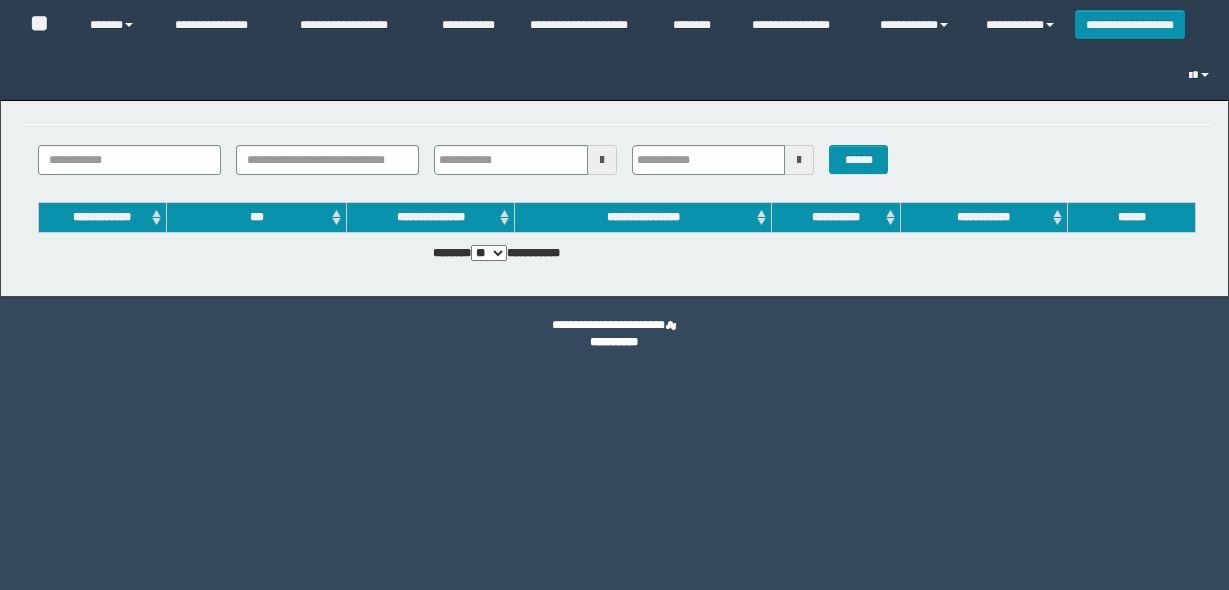 scroll, scrollTop: 0, scrollLeft: 0, axis: both 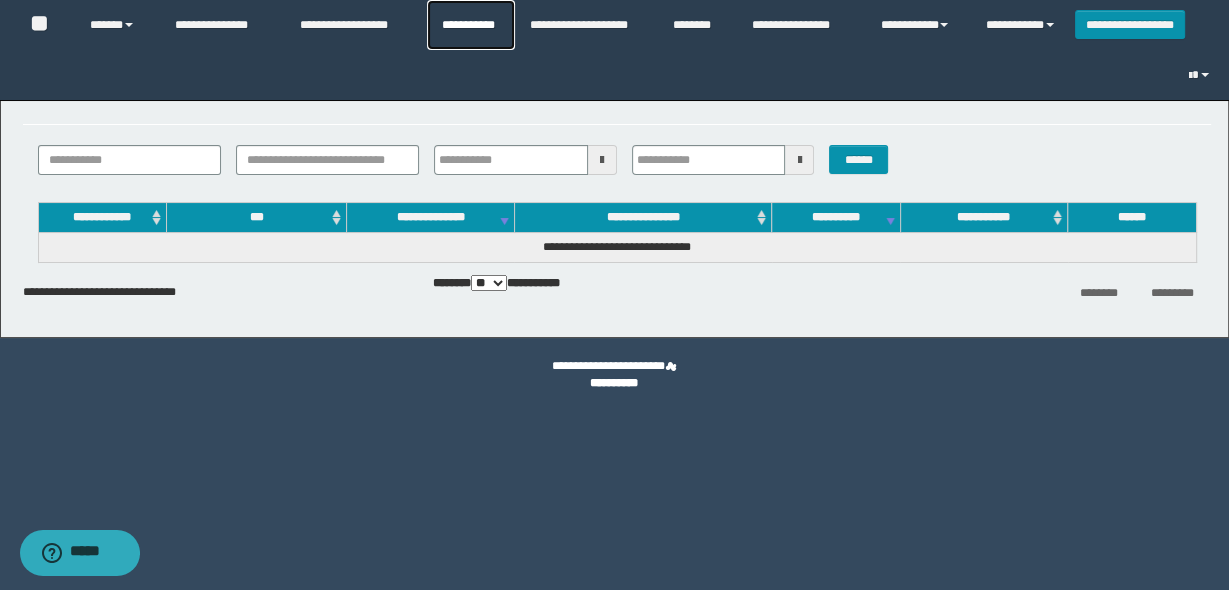 click on "**********" at bounding box center (471, 25) 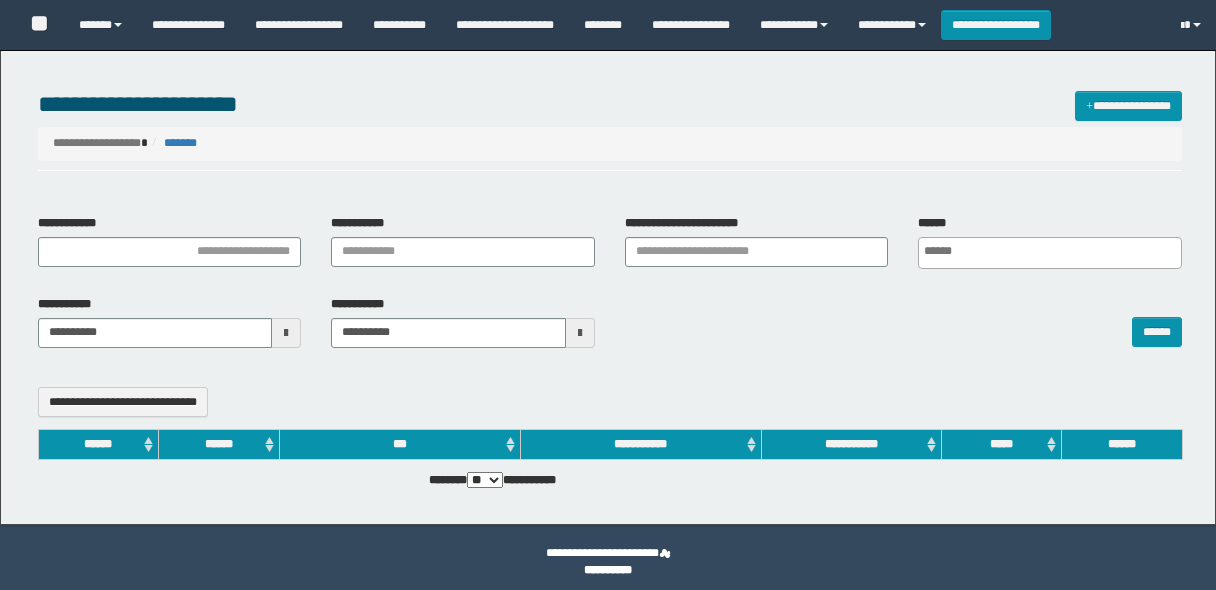 select 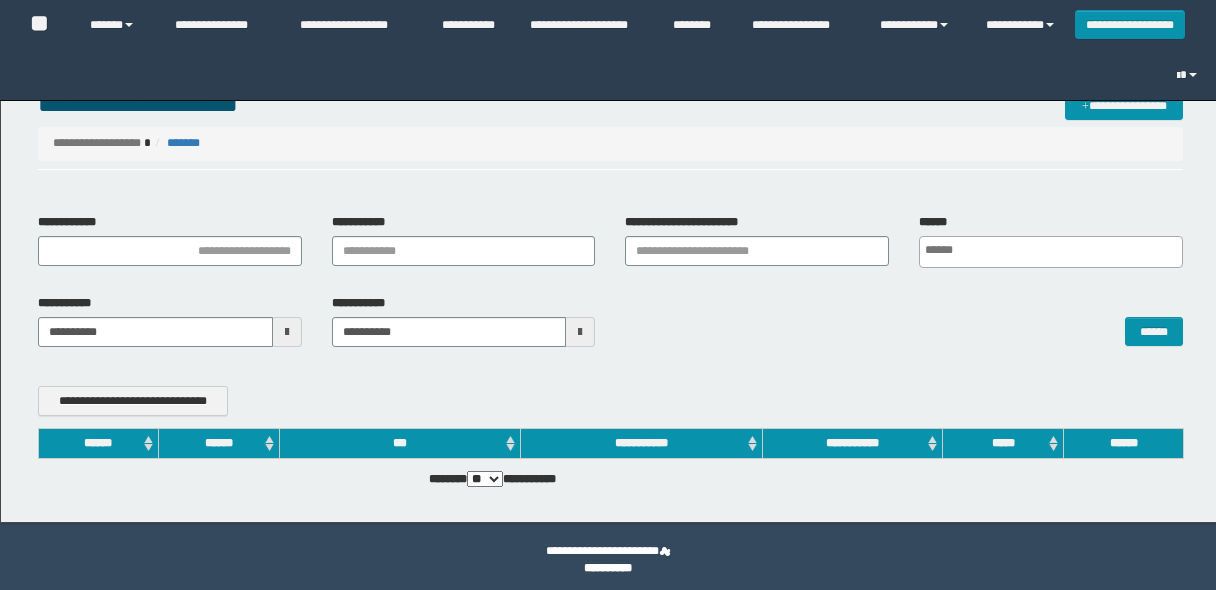 scroll, scrollTop: 0, scrollLeft: 0, axis: both 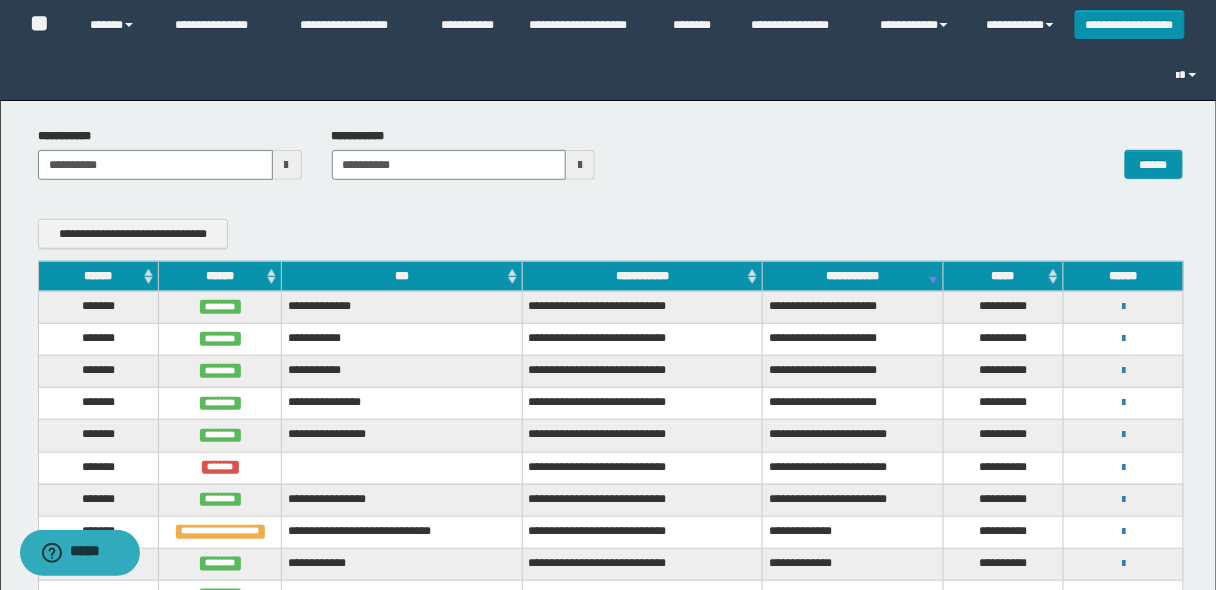 click on "******" at bounding box center (98, 276) 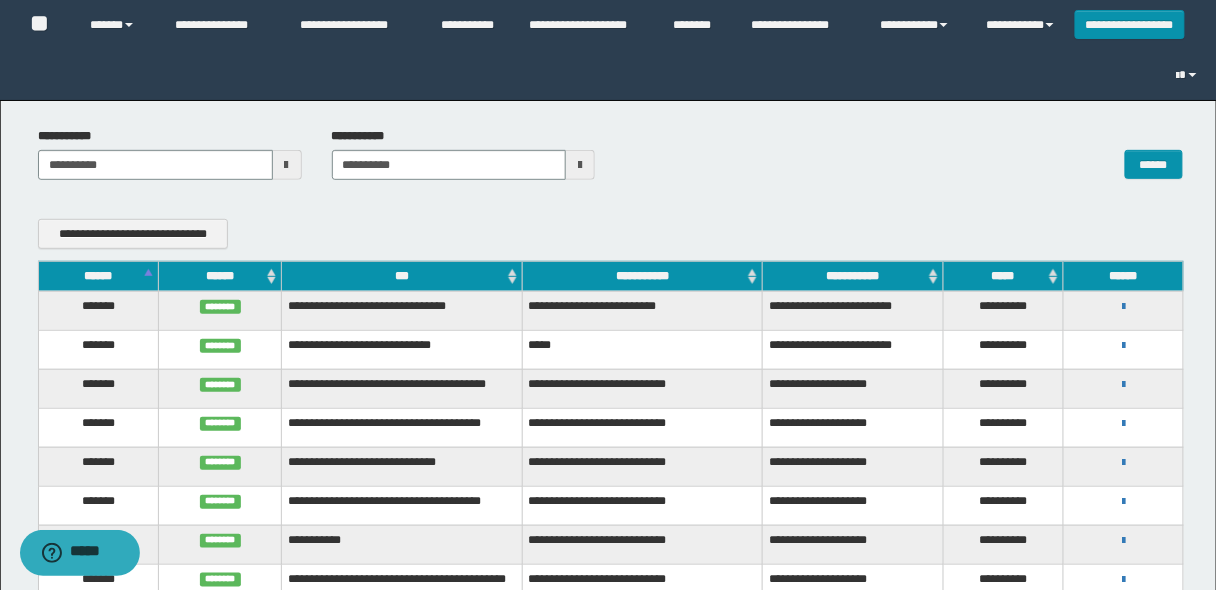 click on "******" at bounding box center (98, 276) 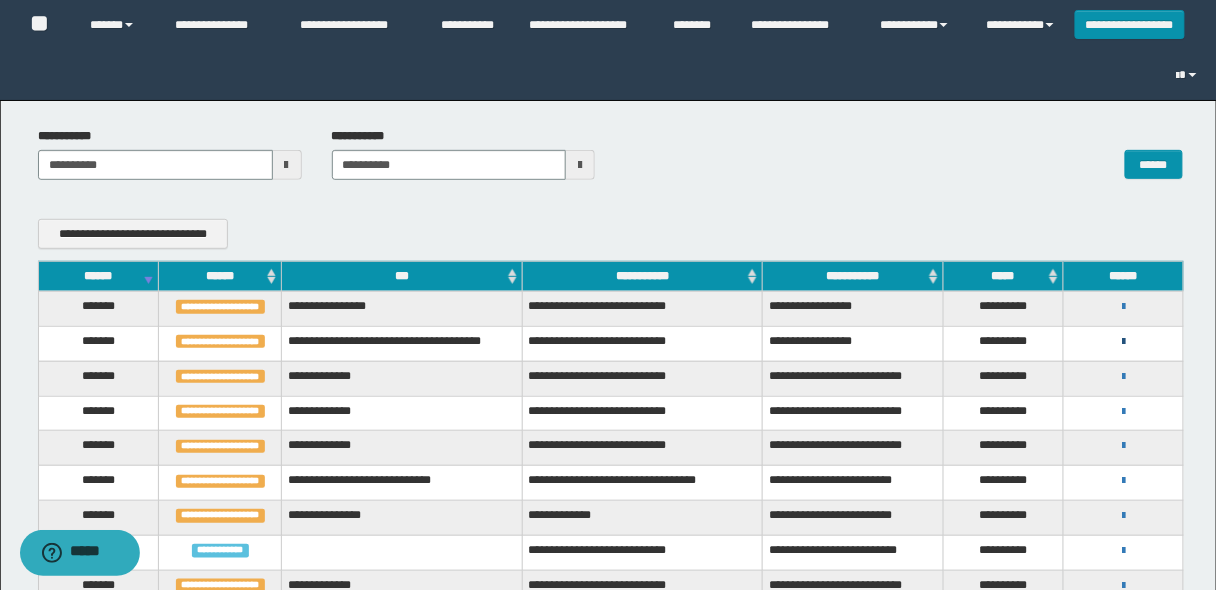 click at bounding box center (1123, 342) 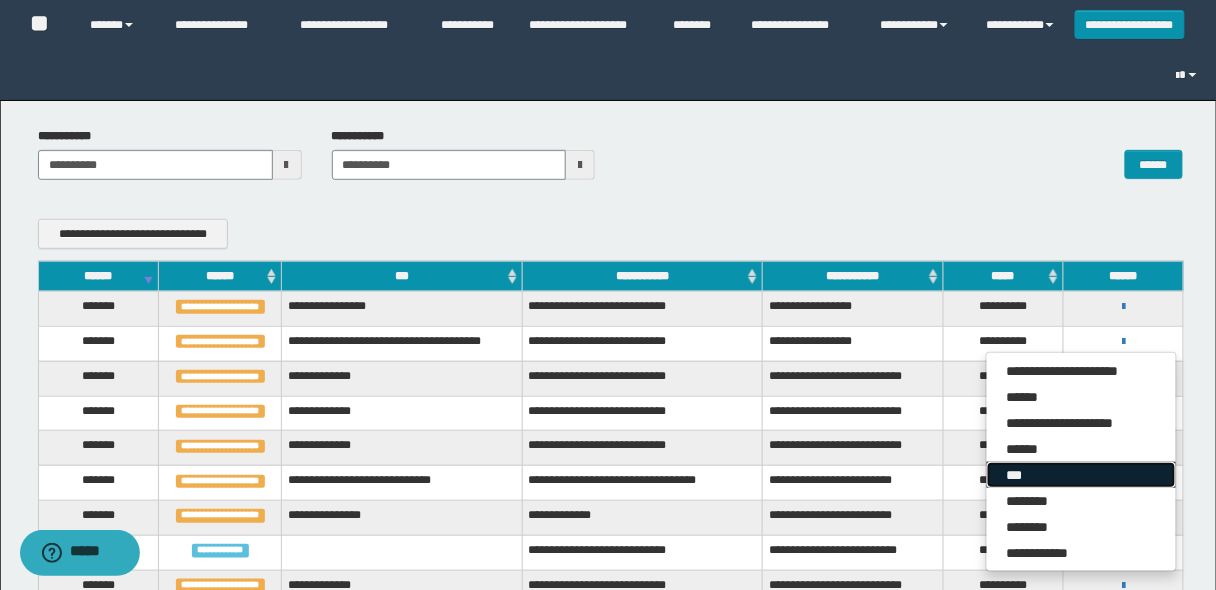 click on "***" at bounding box center [1081, 475] 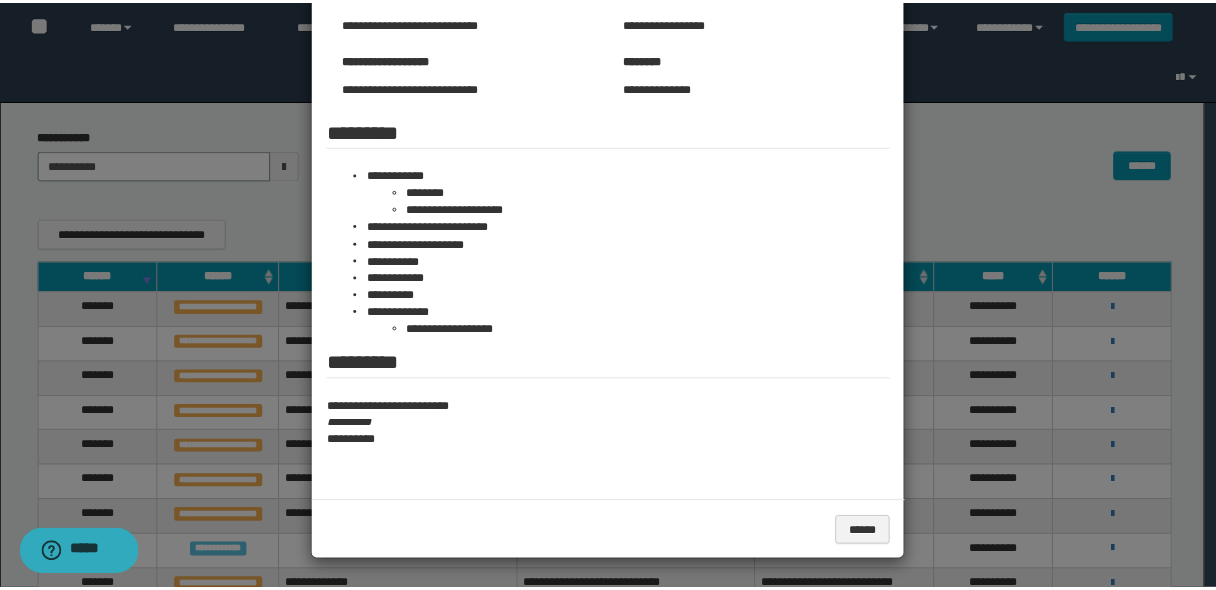 scroll, scrollTop: 0, scrollLeft: 0, axis: both 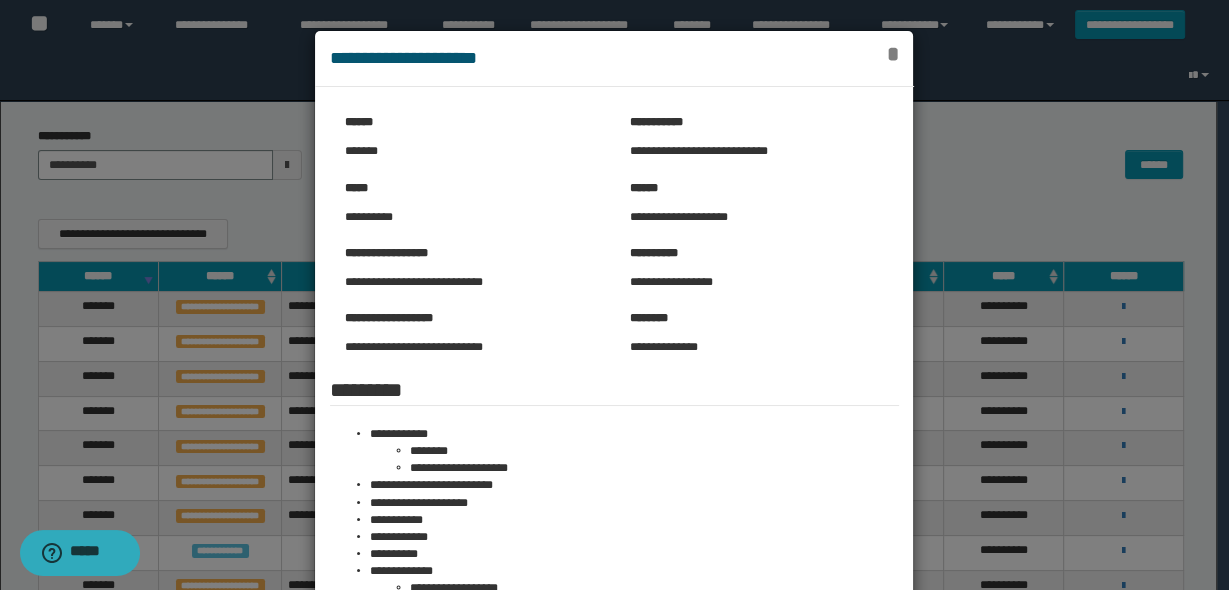 click on "*" at bounding box center [893, 54] 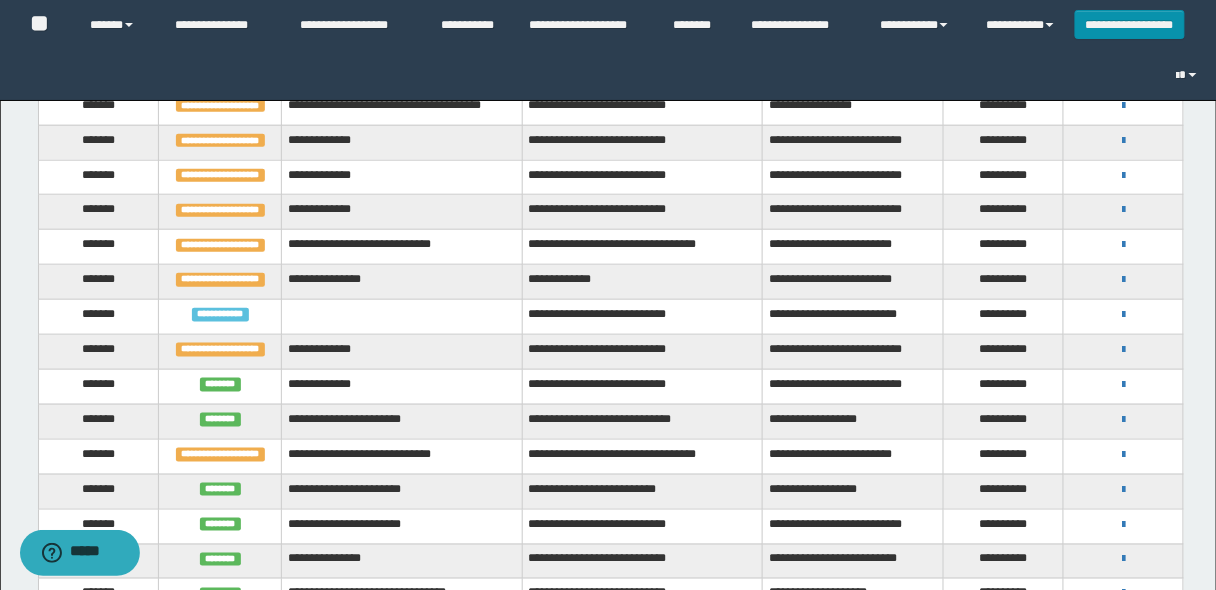 scroll, scrollTop: 247, scrollLeft: 0, axis: vertical 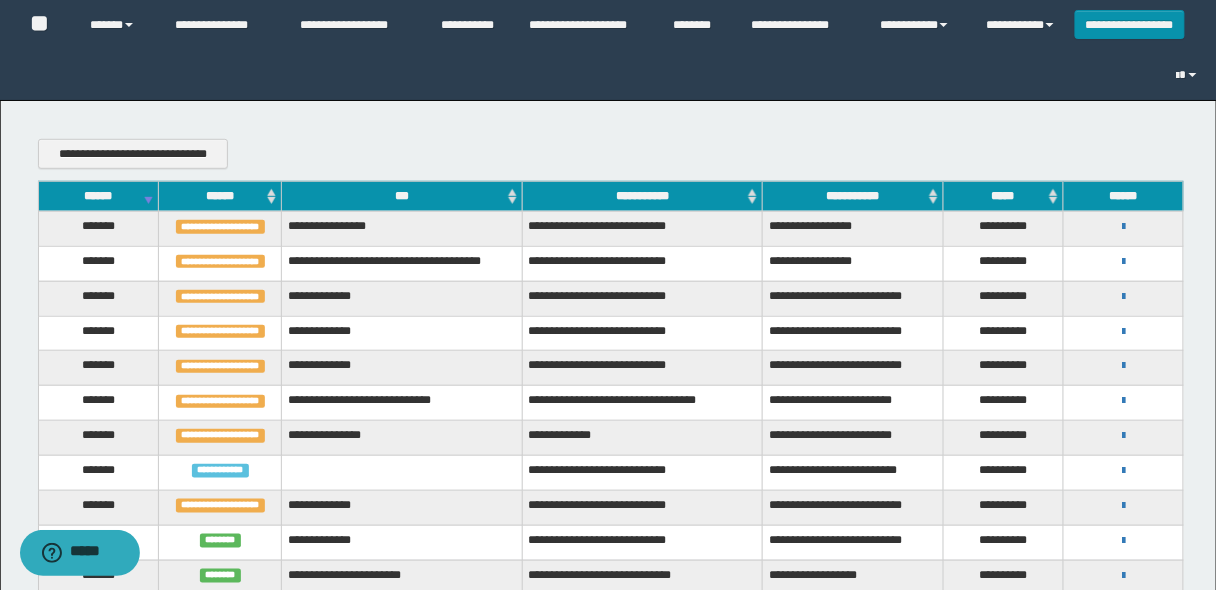 click on "******" at bounding box center [98, 196] 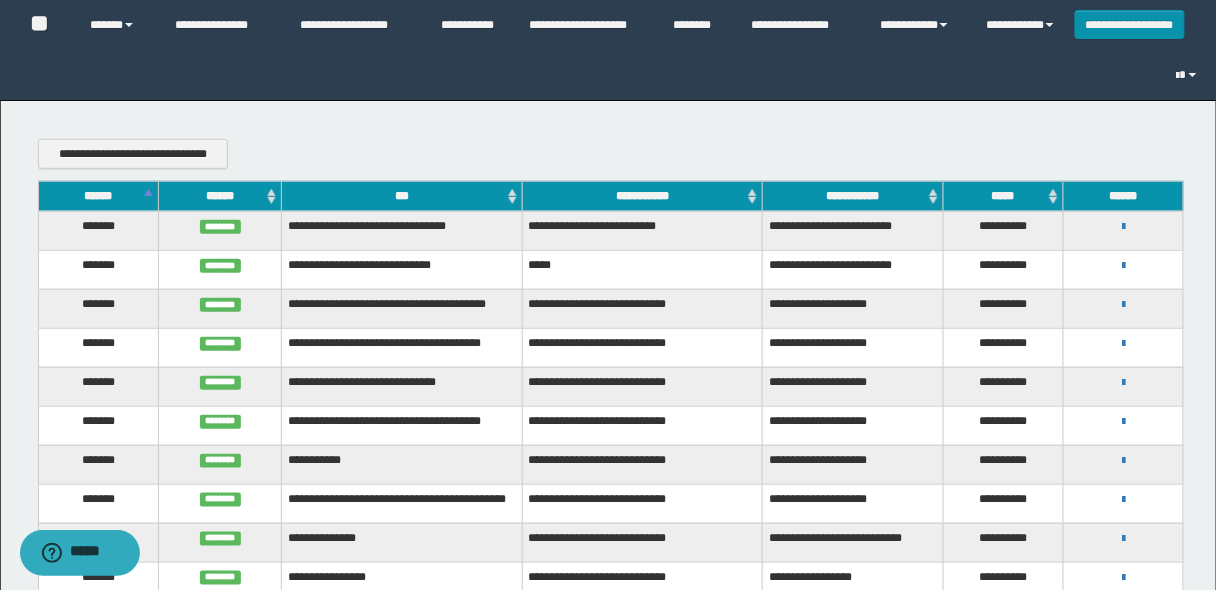 click on "******" at bounding box center (98, 196) 